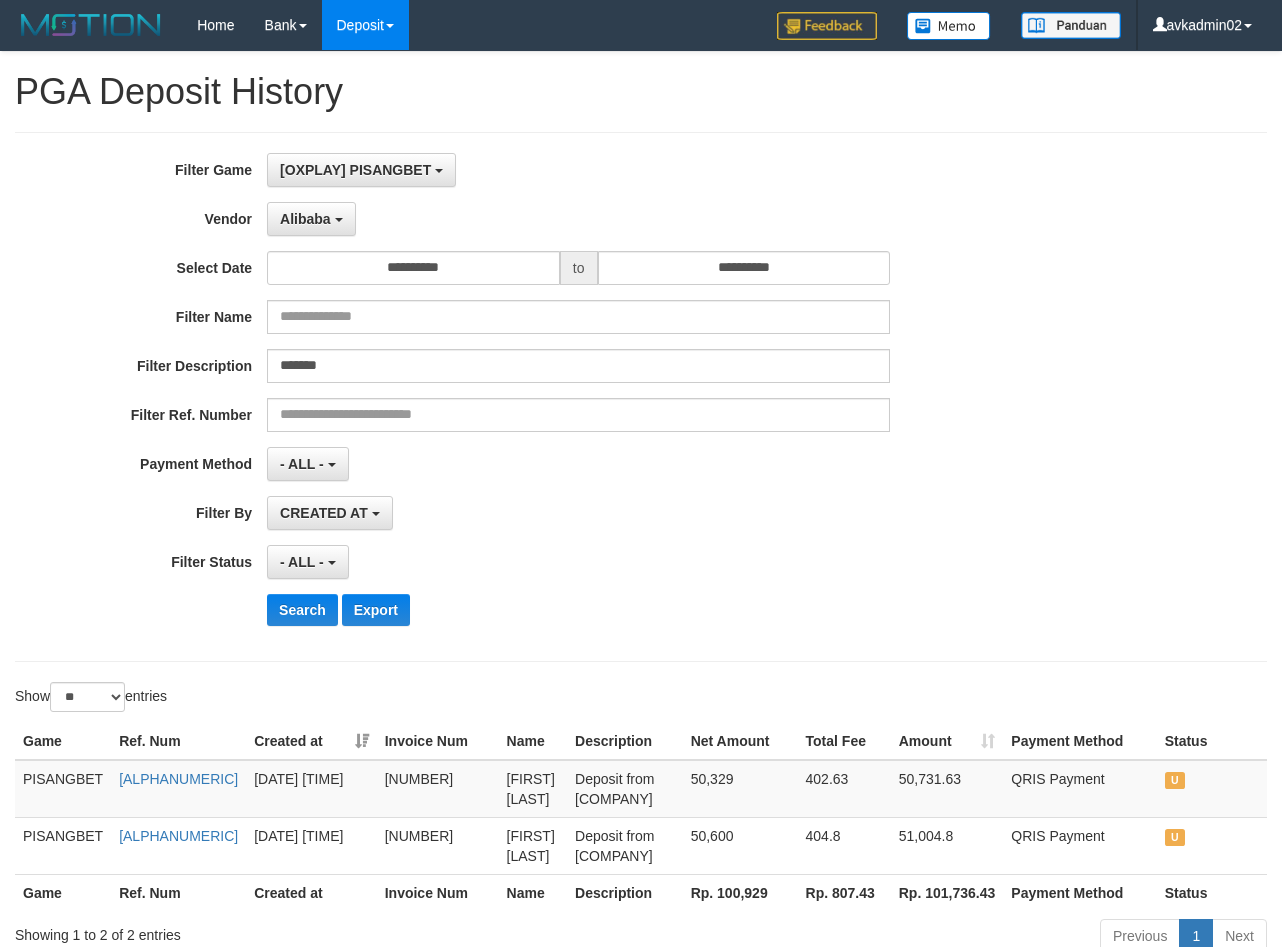 select on "***" 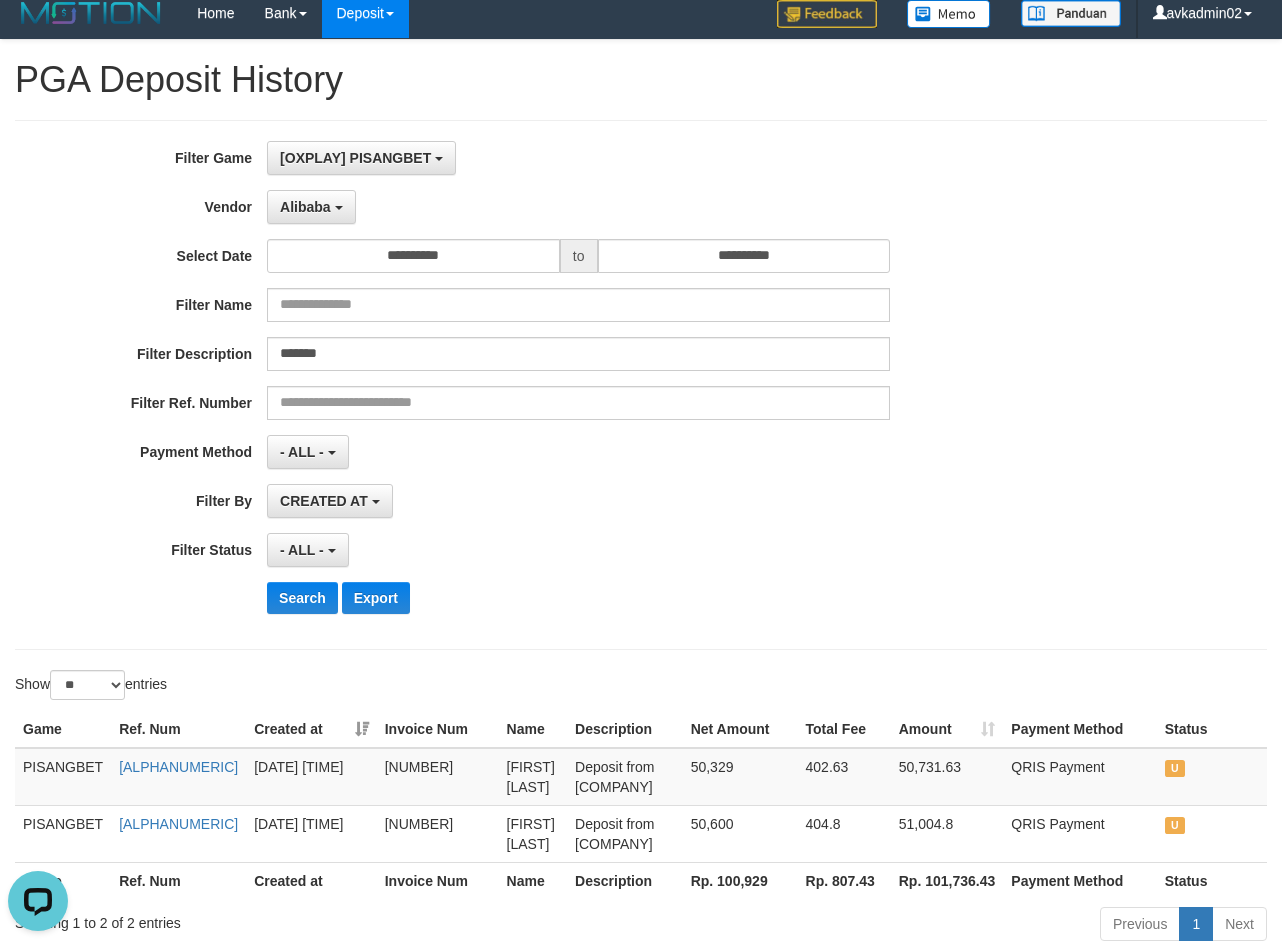 scroll, scrollTop: 0, scrollLeft: 0, axis: both 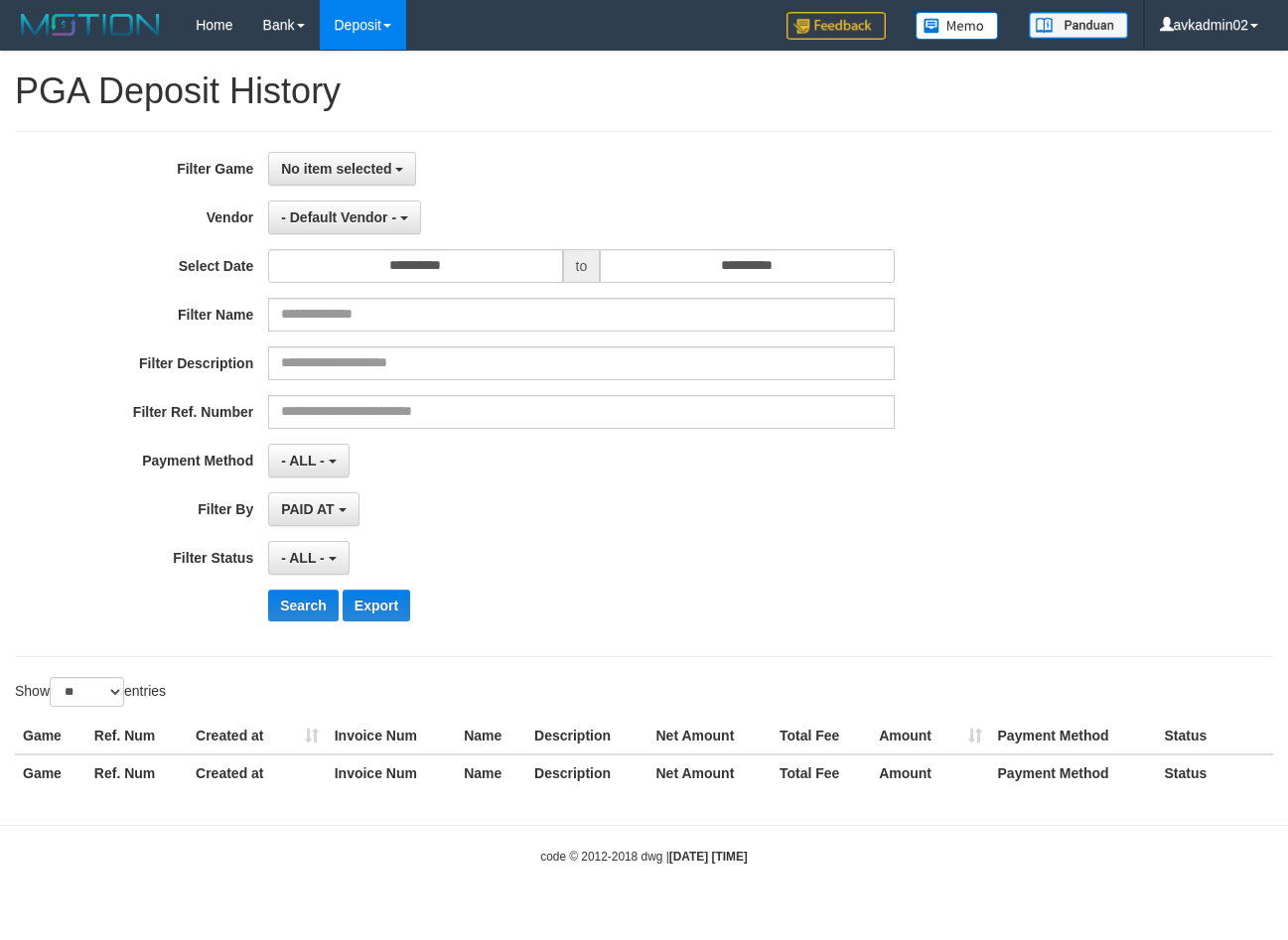 select 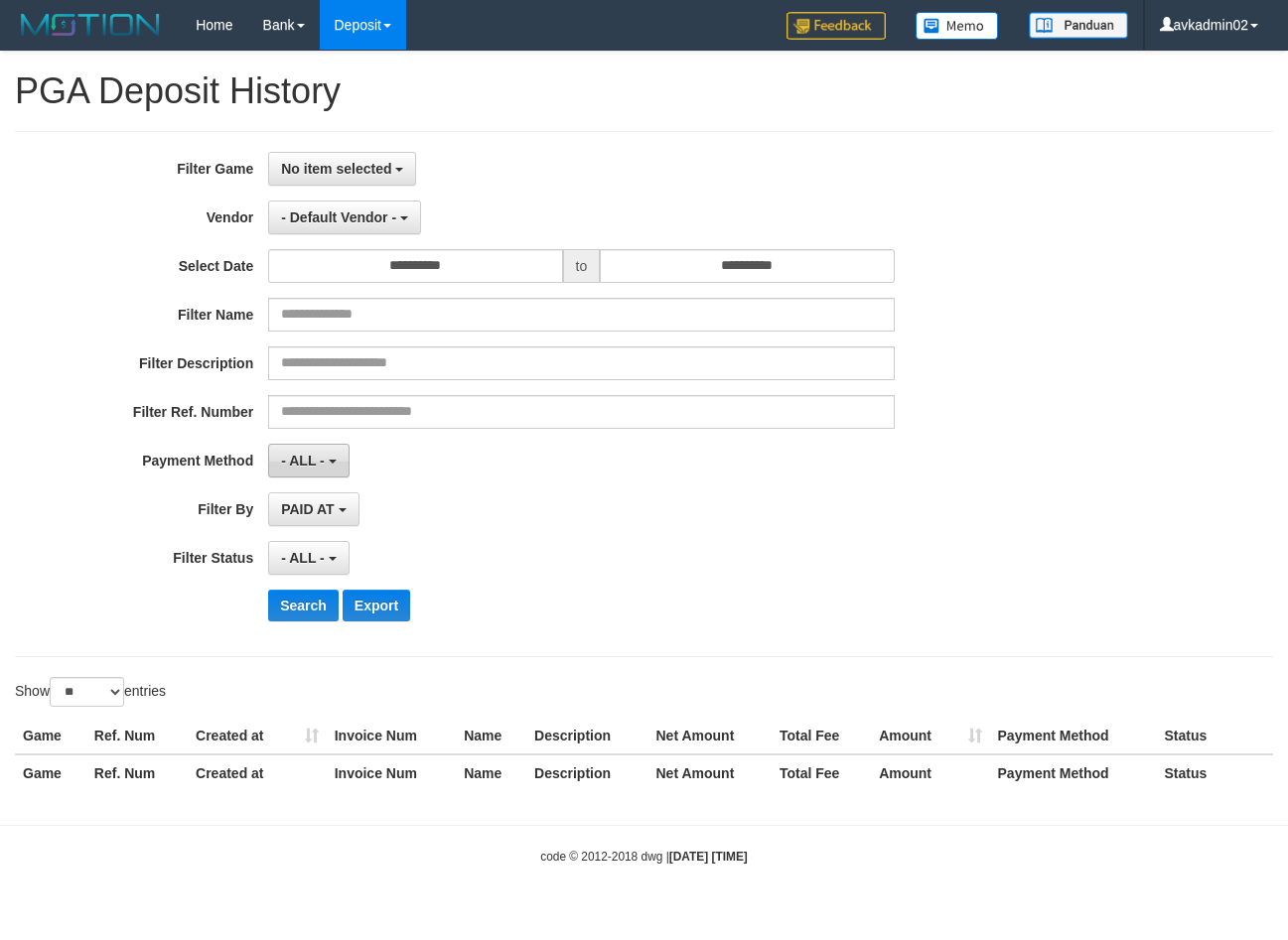 scroll, scrollTop: 0, scrollLeft: 0, axis: both 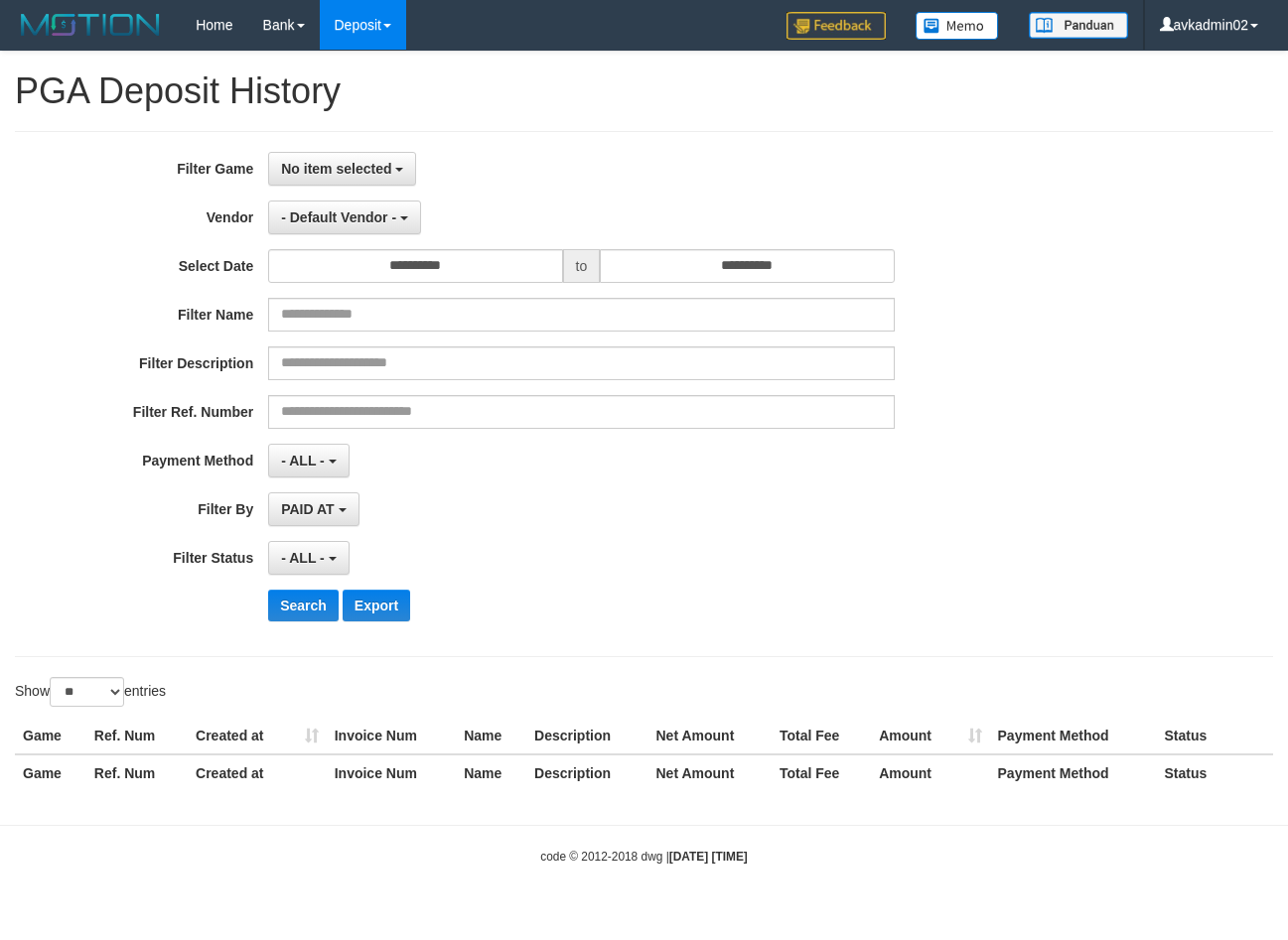 click on "**********" at bounding box center (644, 394) 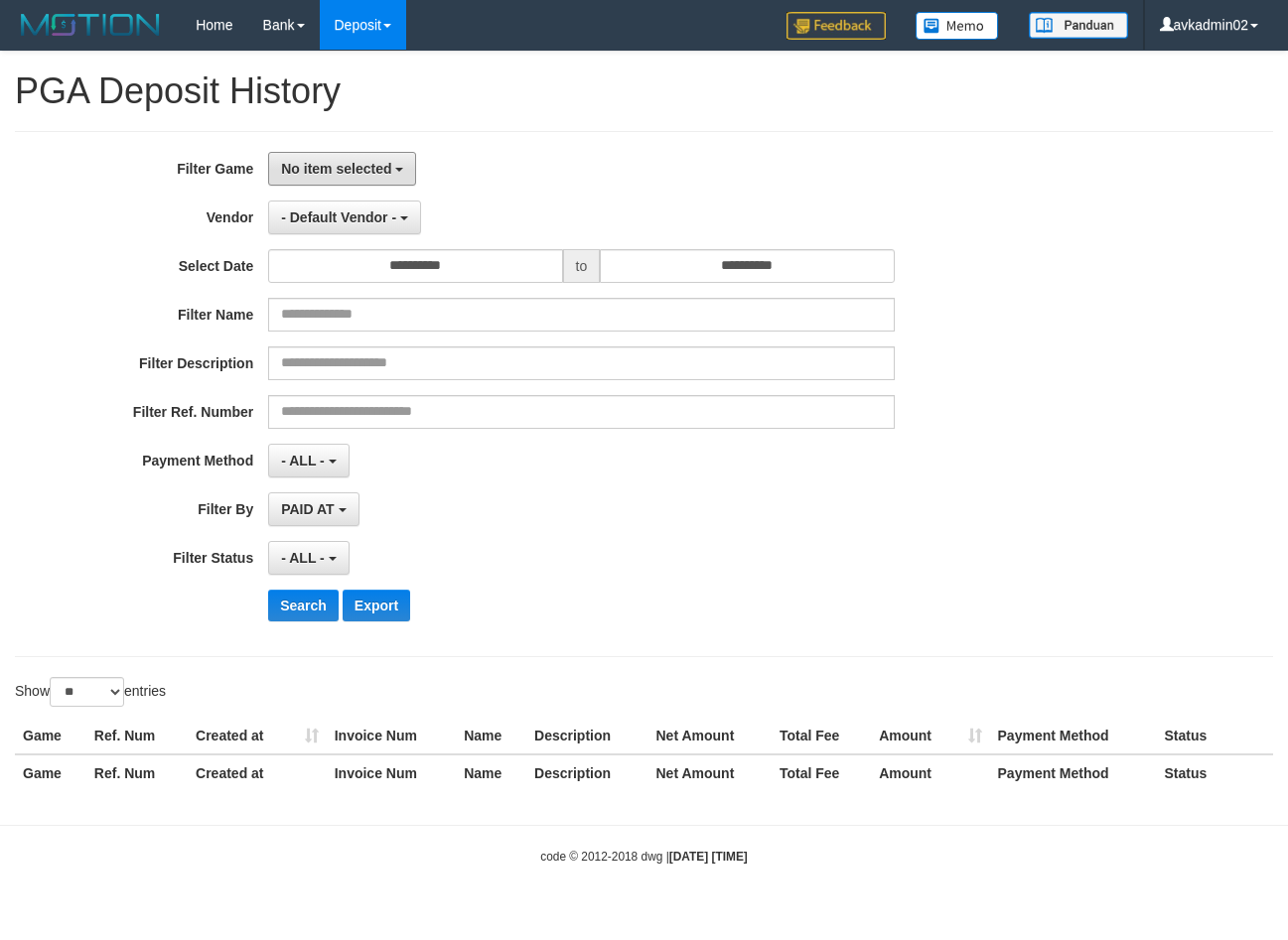drag, startPoint x: 355, startPoint y: 156, endPoint x: 345, endPoint y: 205, distance: 50.009999 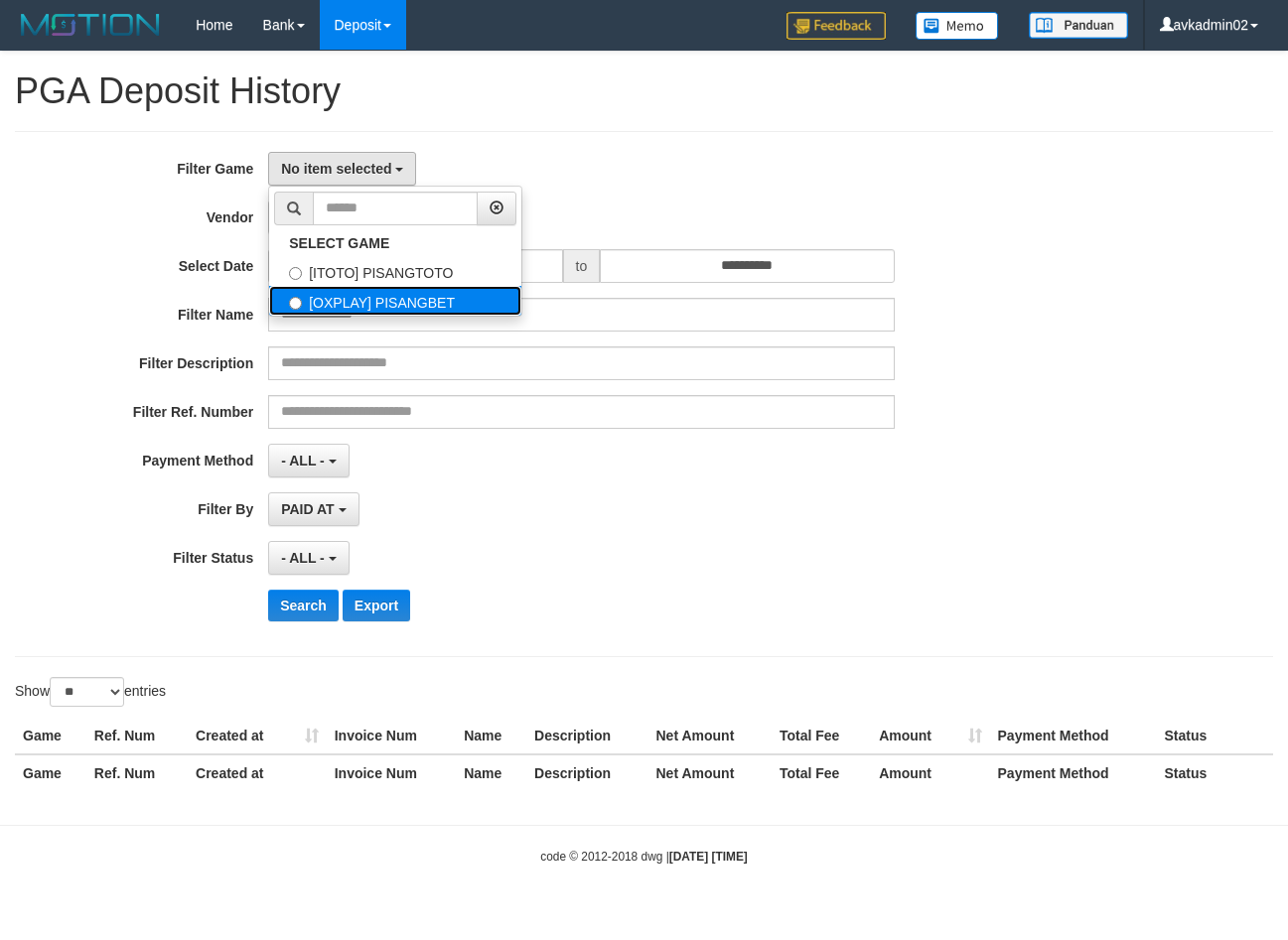 click on "[OXPLAY] PISANGBET" at bounding box center [395, 301] 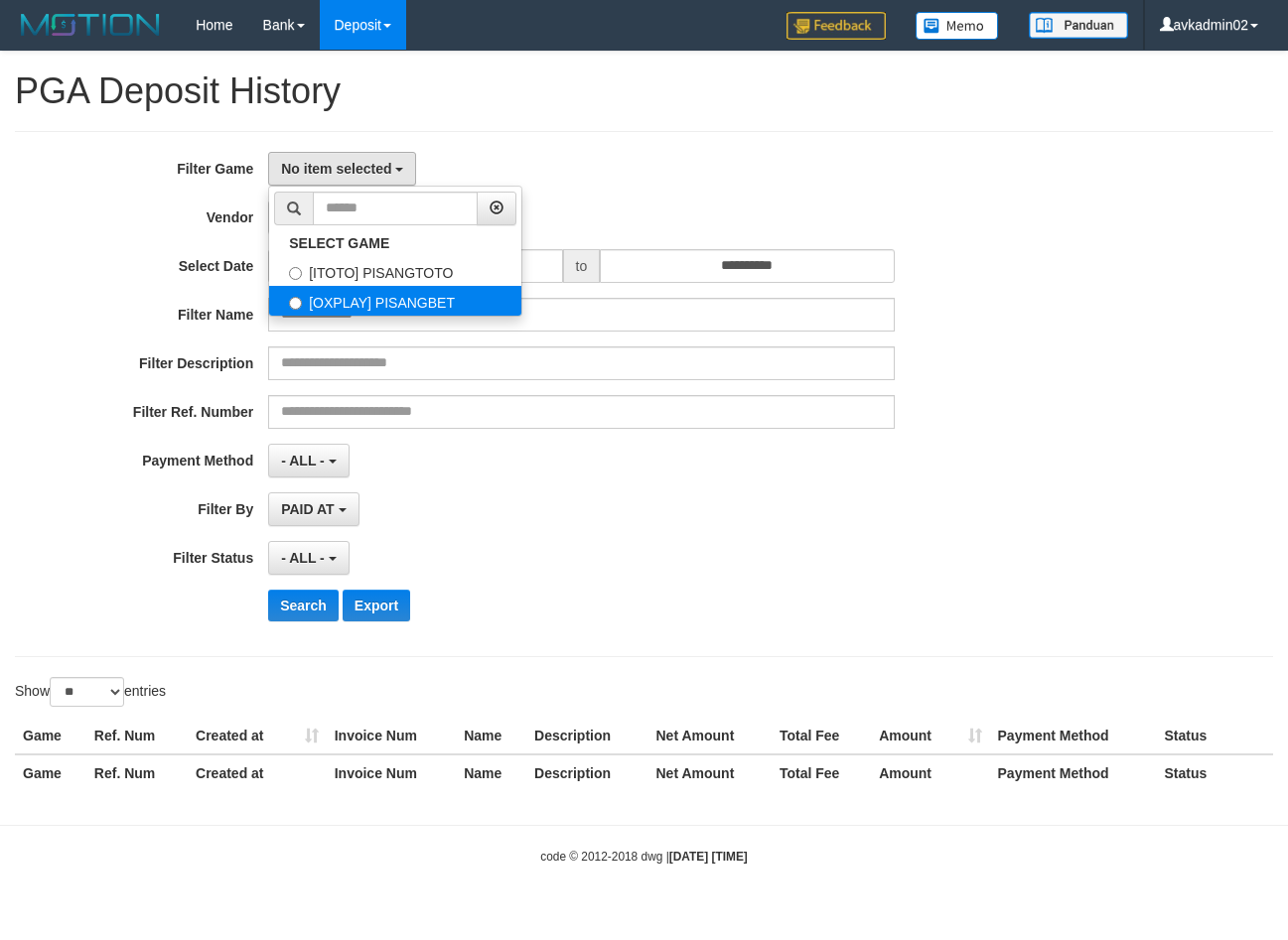 select on "***" 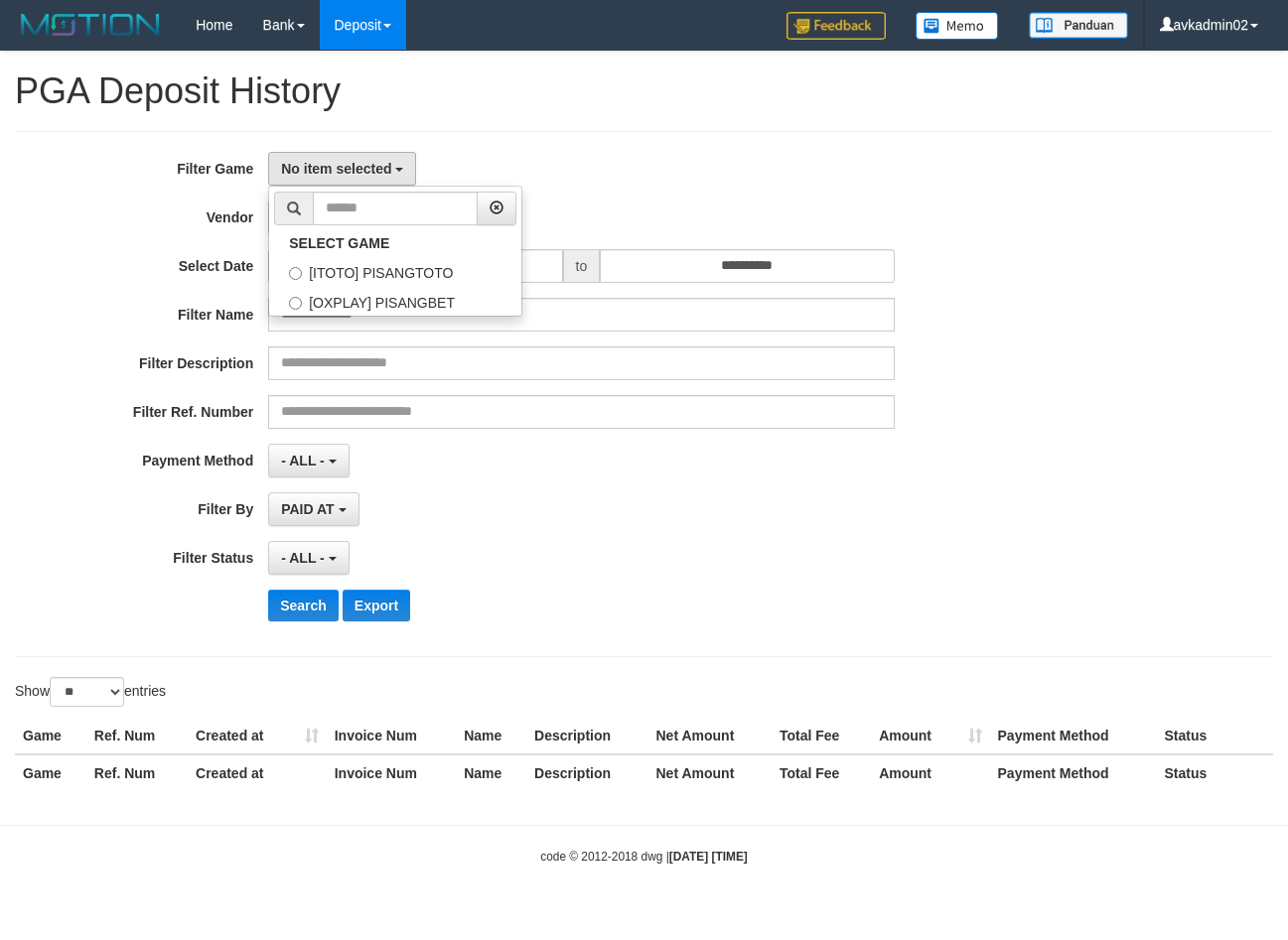 scroll, scrollTop: 35, scrollLeft: 0, axis: vertical 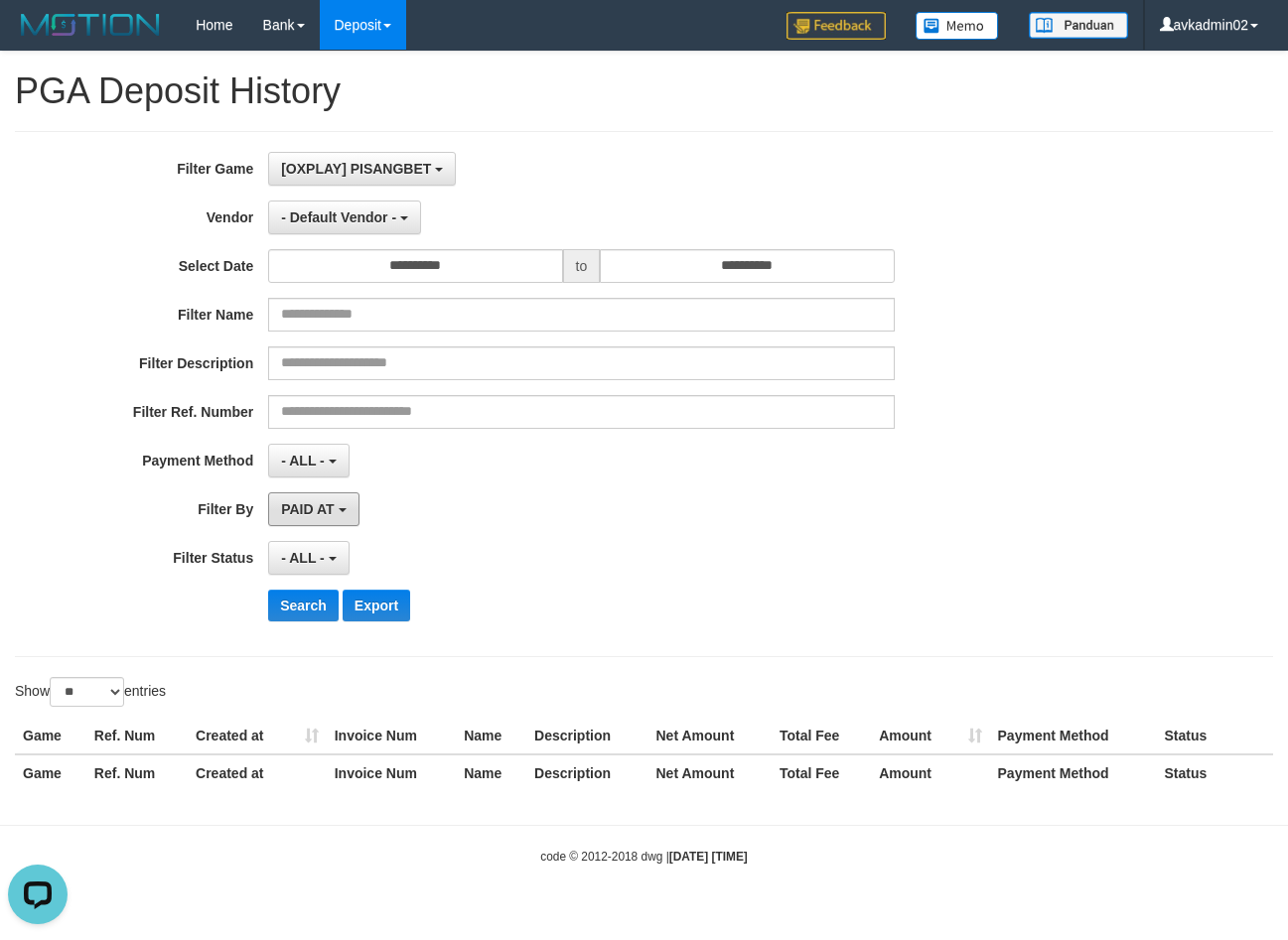 drag, startPoint x: 324, startPoint y: 501, endPoint x: 324, endPoint y: 527, distance: 26 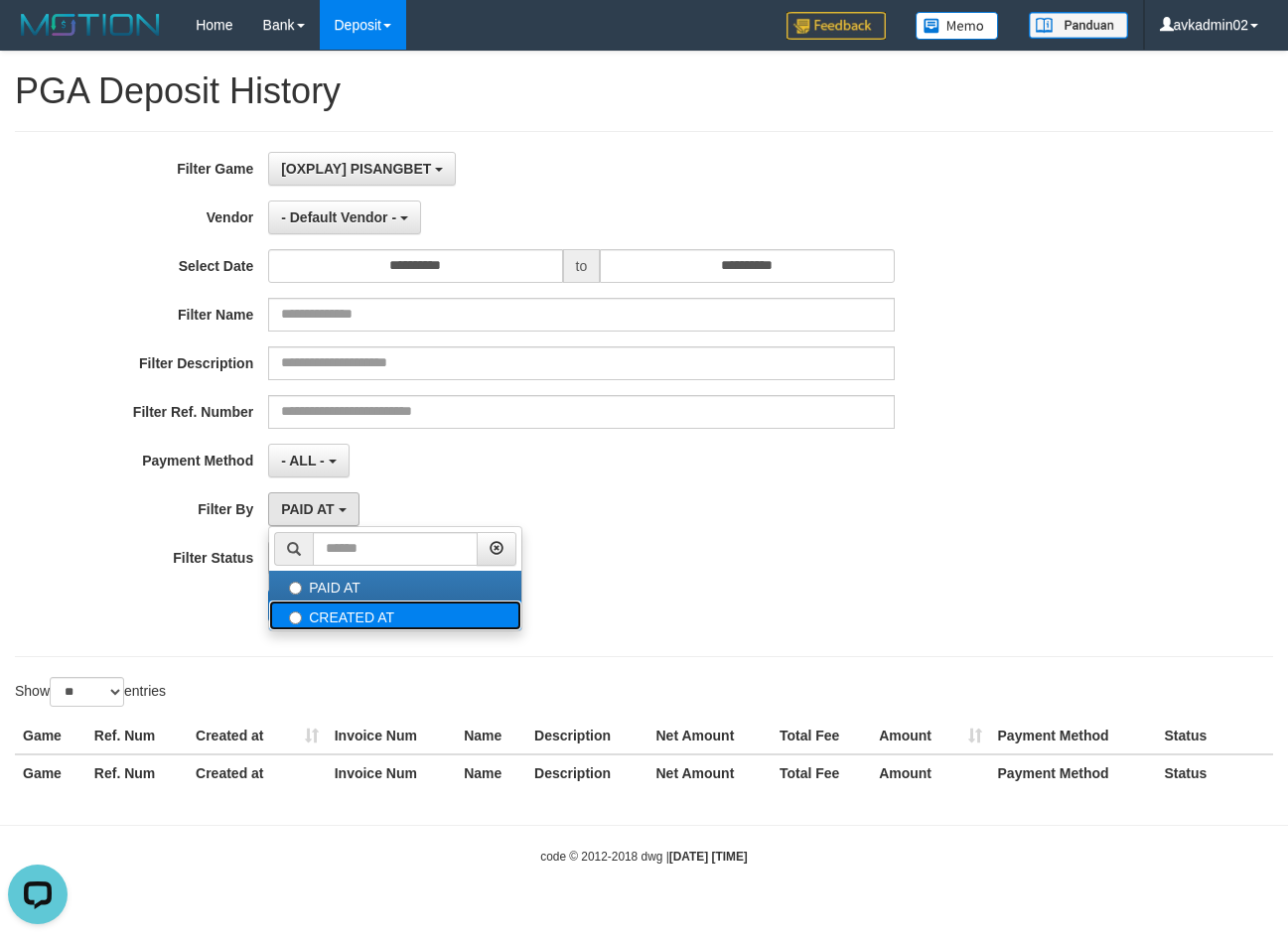 click on "CREATED AT" at bounding box center (395, 615) 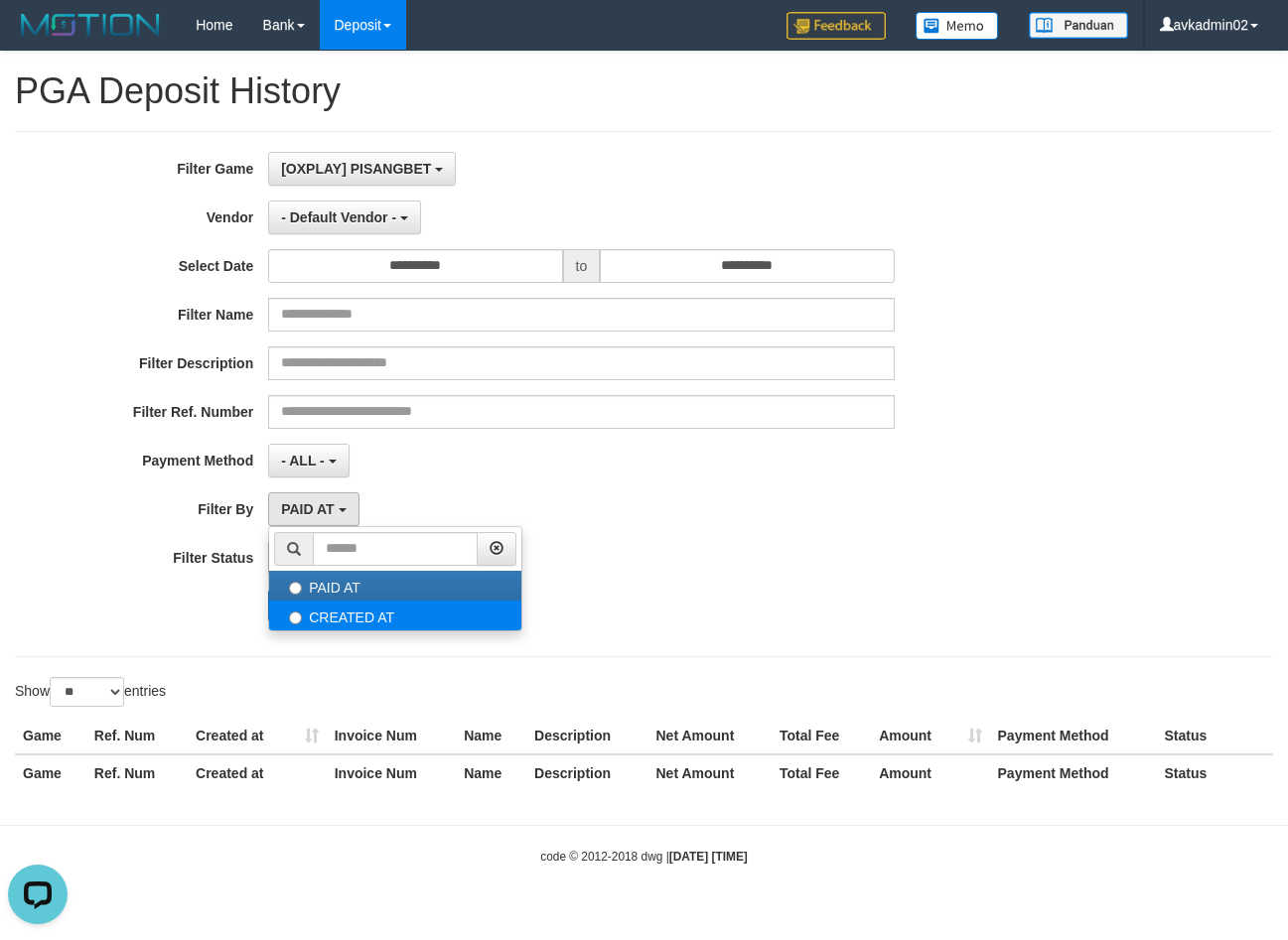 select on "*" 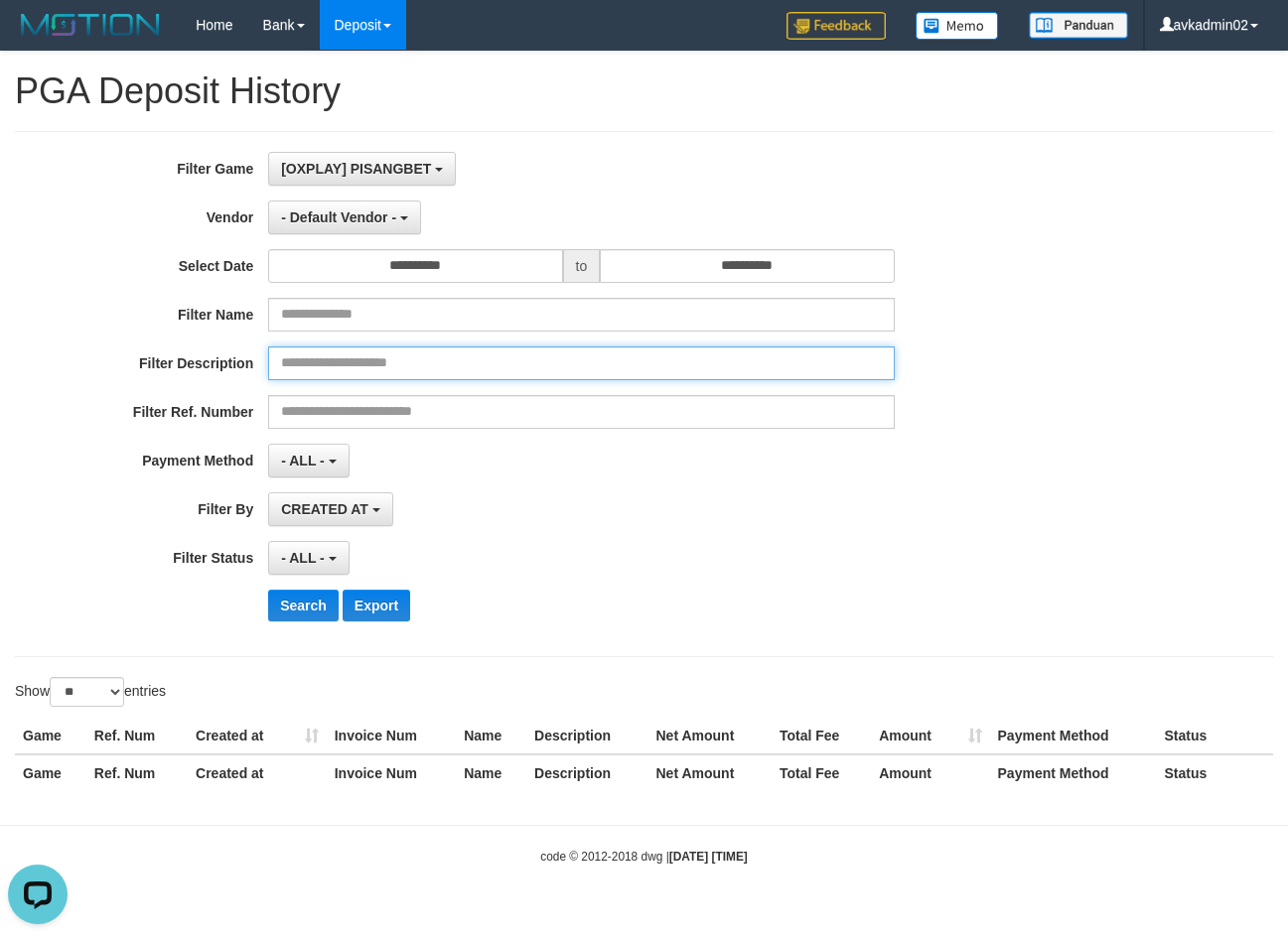 click at bounding box center (581, 363) 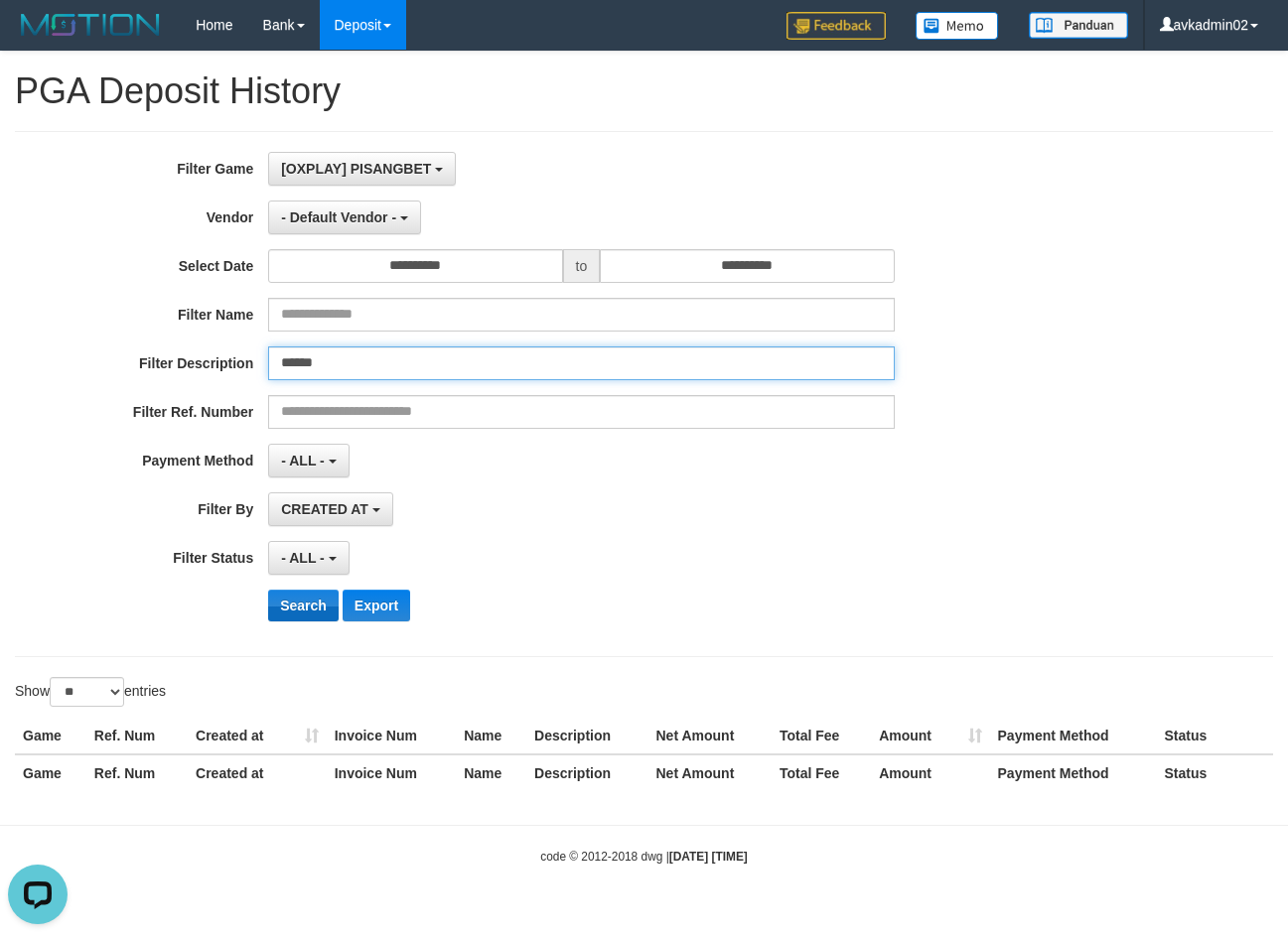 type on "******" 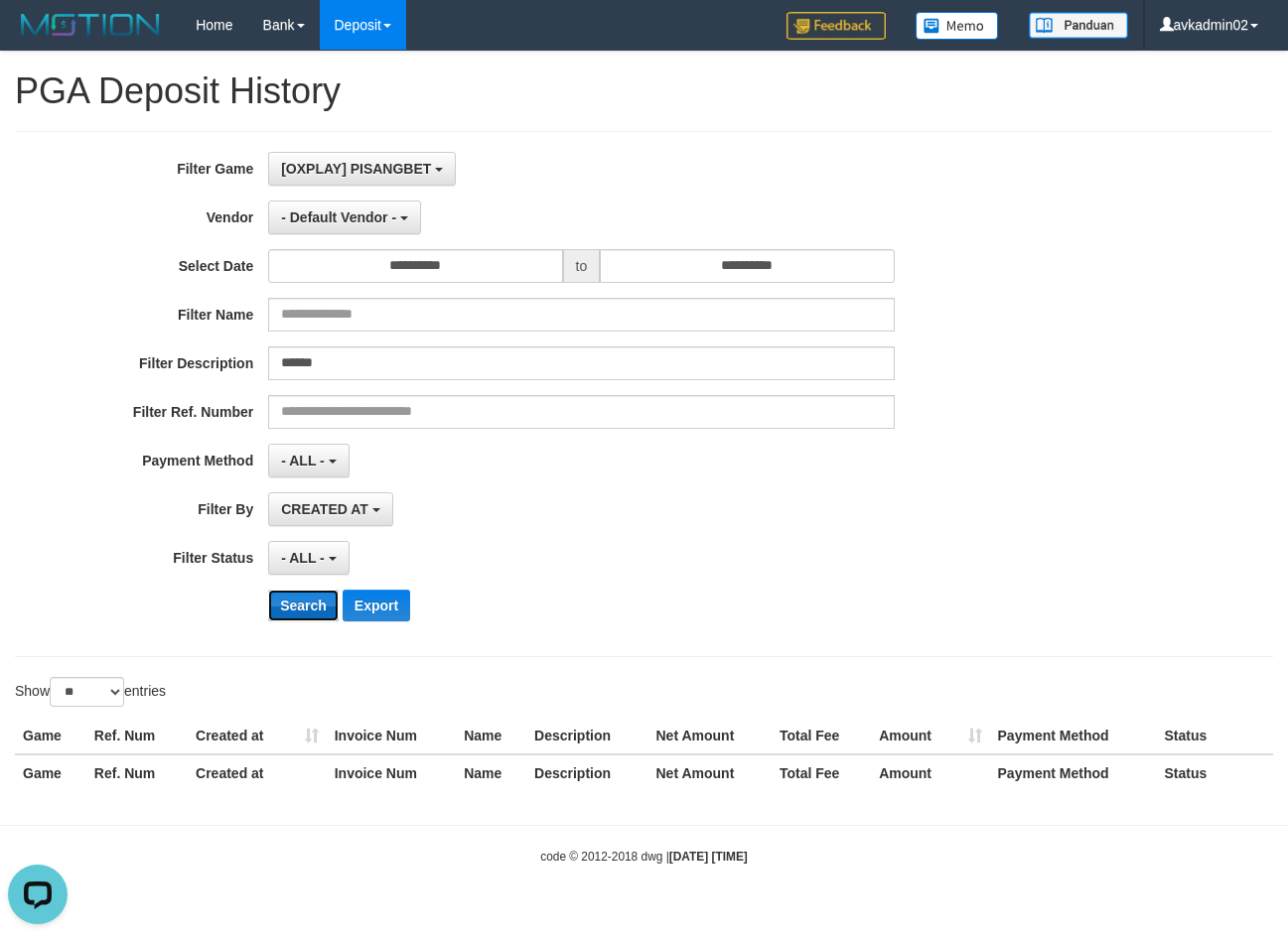 click on "Search" at bounding box center [303, 605] 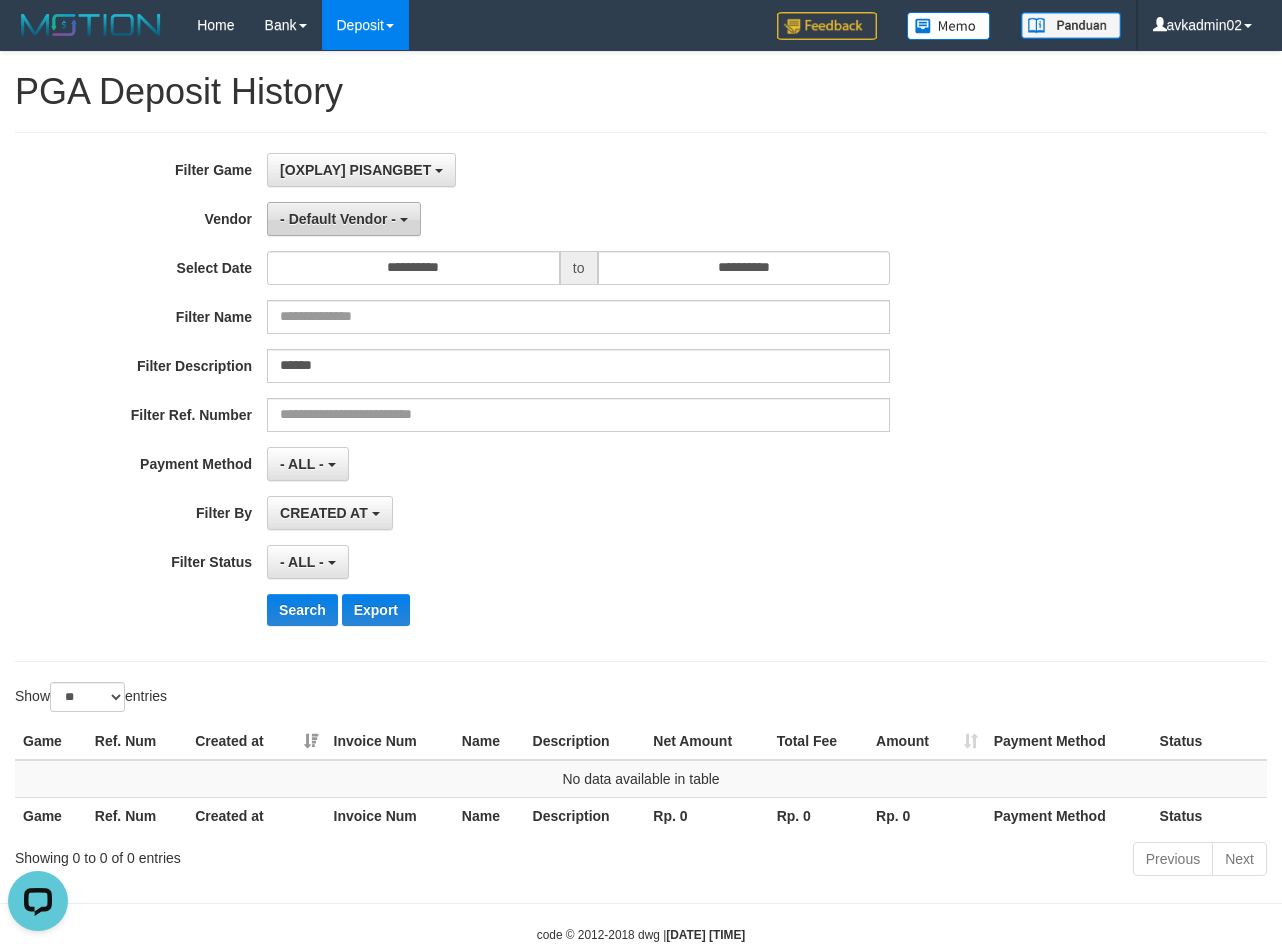 click on "- Default Vendor -" at bounding box center (344, 219) 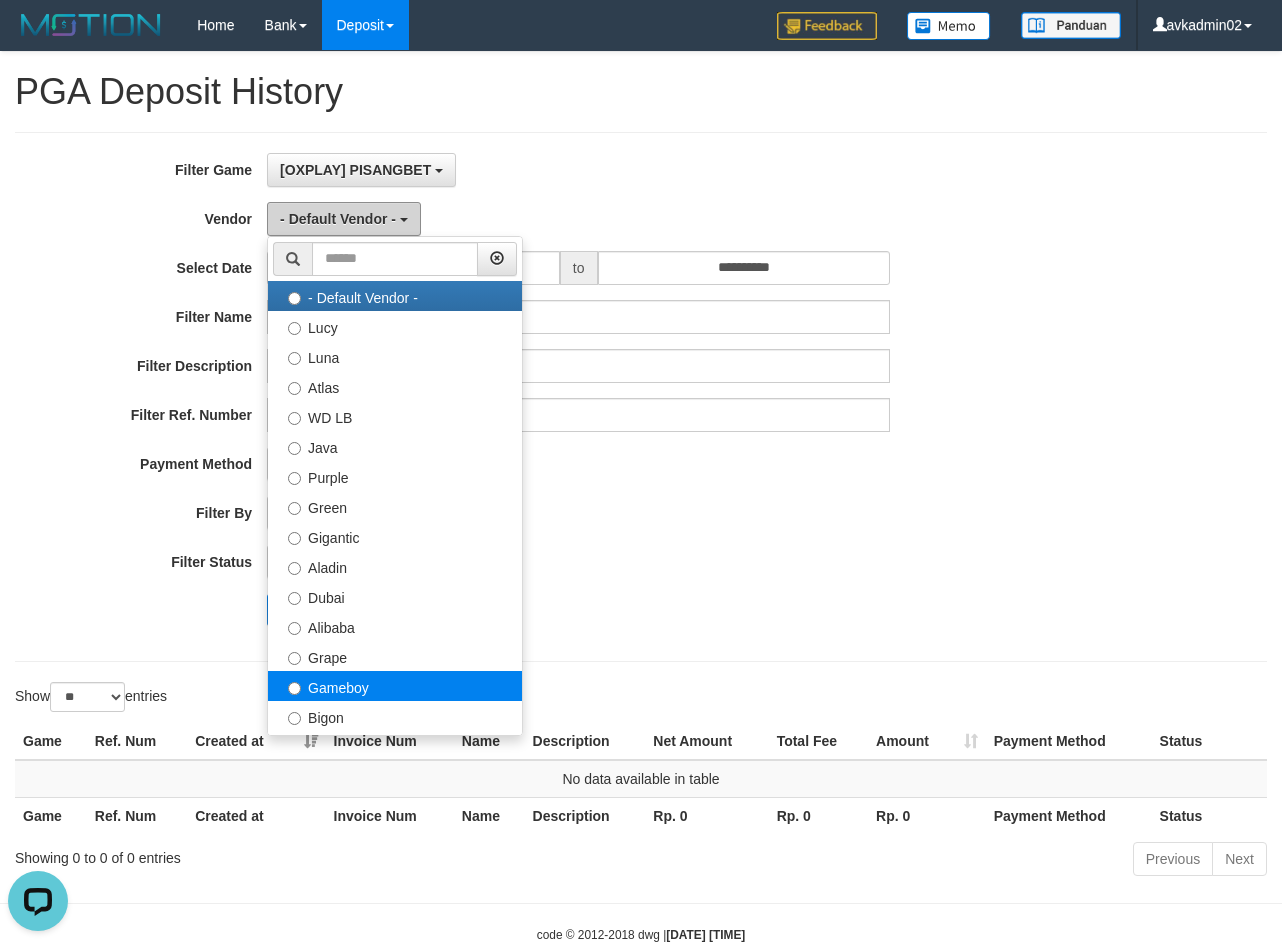 scroll, scrollTop: 233, scrollLeft: 0, axis: vertical 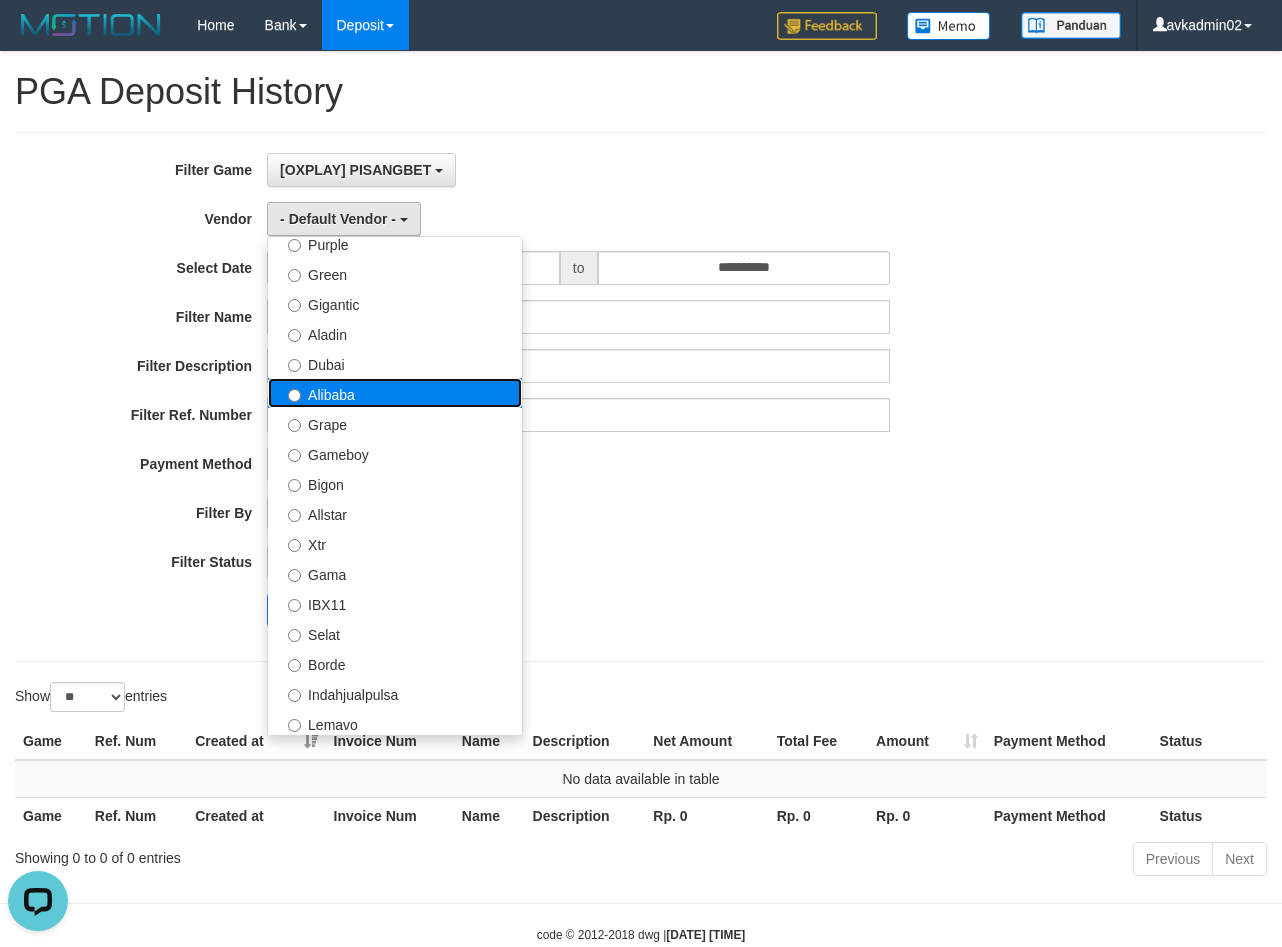 click on "Alibaba" at bounding box center [395, 393] 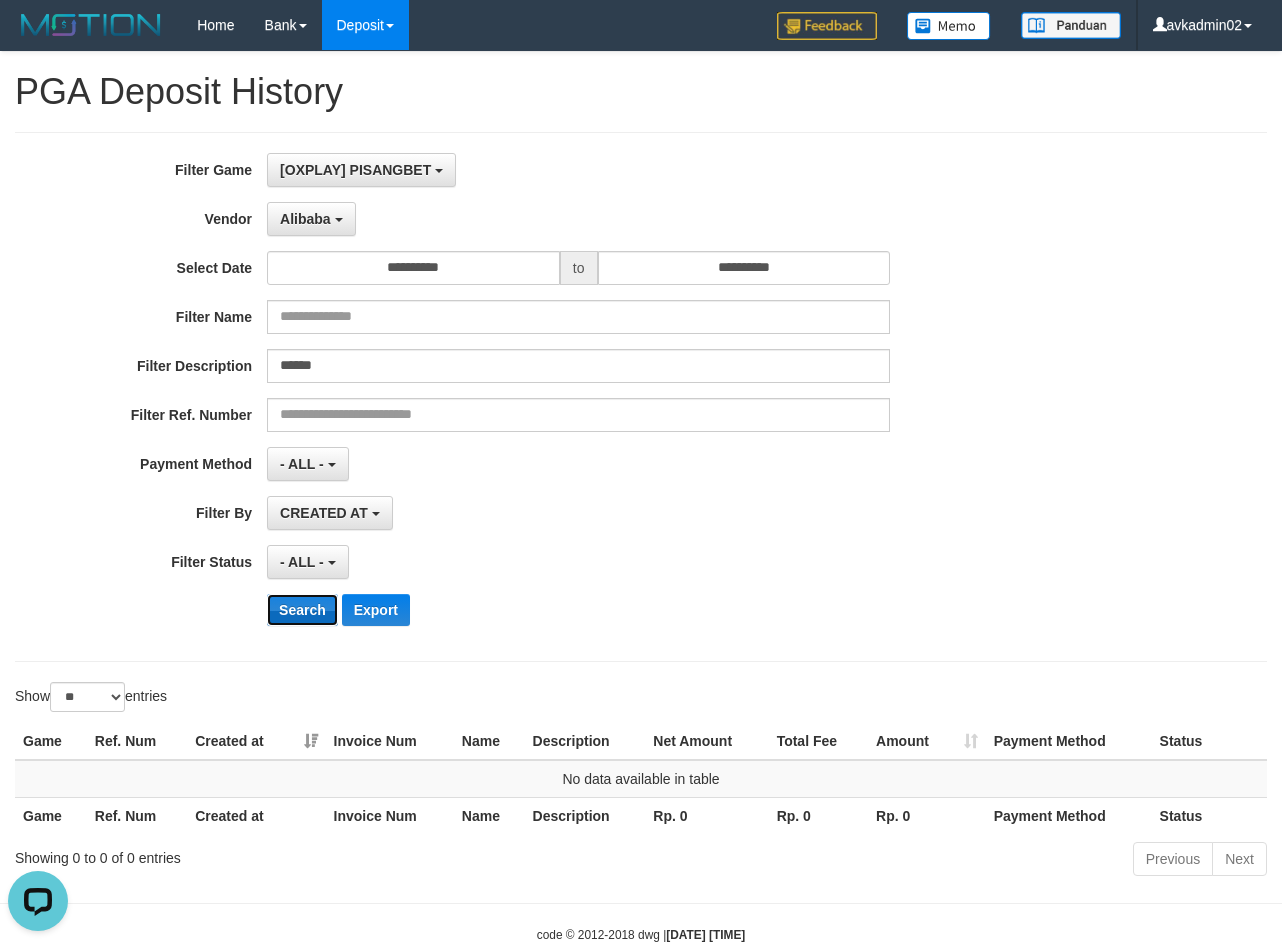 click on "Search" at bounding box center [302, 610] 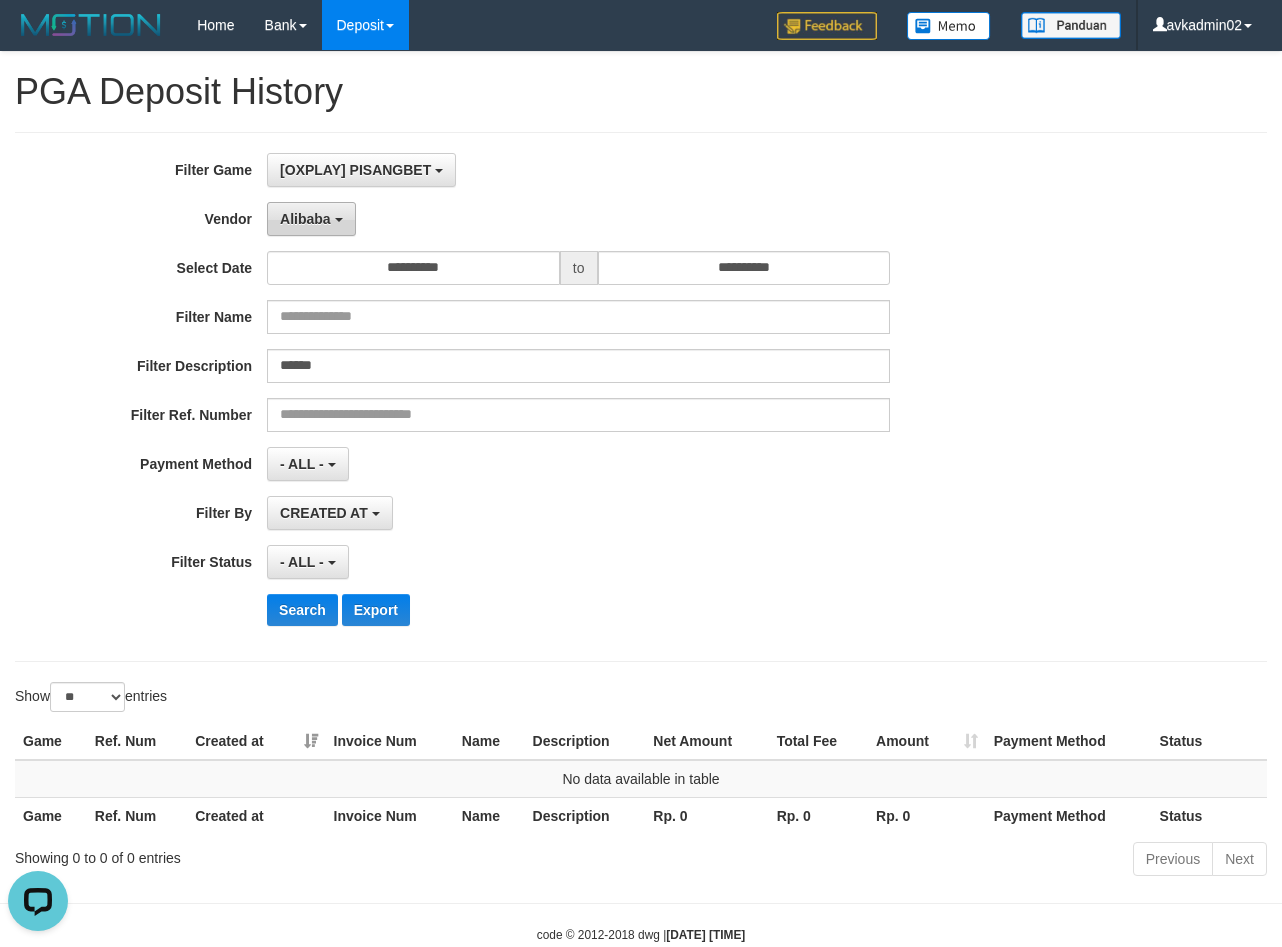 click on "Alibaba" at bounding box center (311, 219) 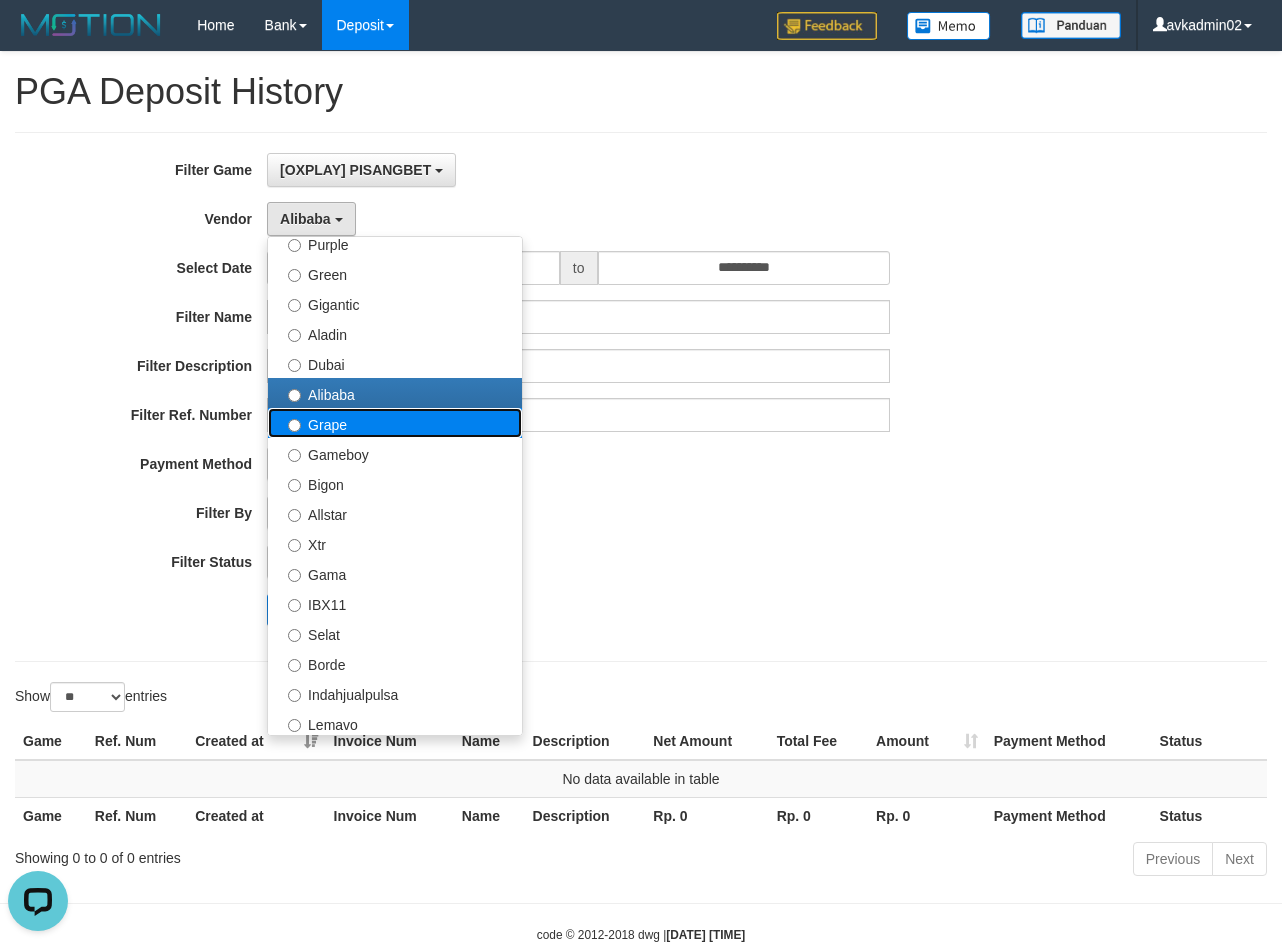 click on "Grape" at bounding box center (395, 423) 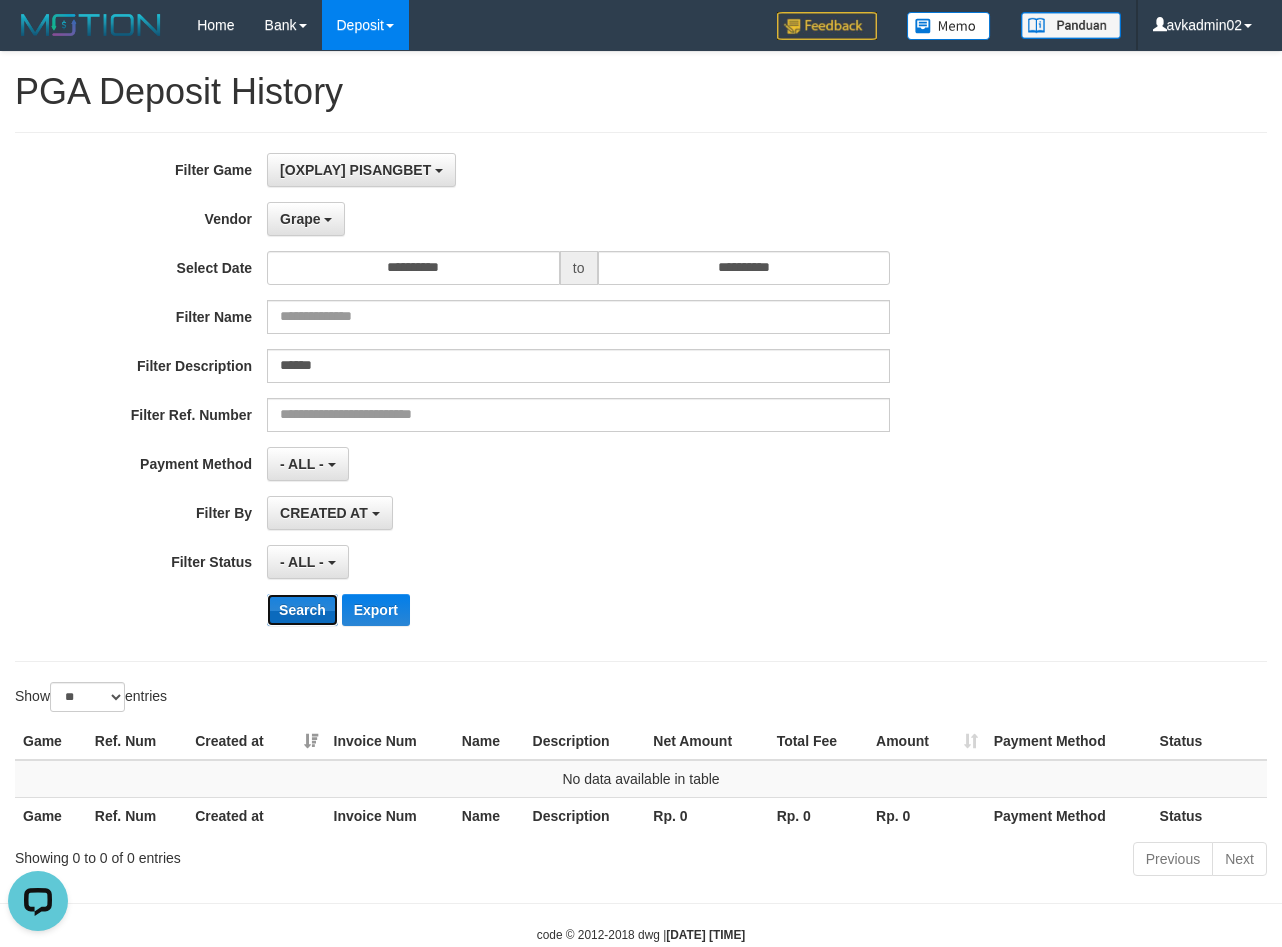 click on "Search" at bounding box center [302, 610] 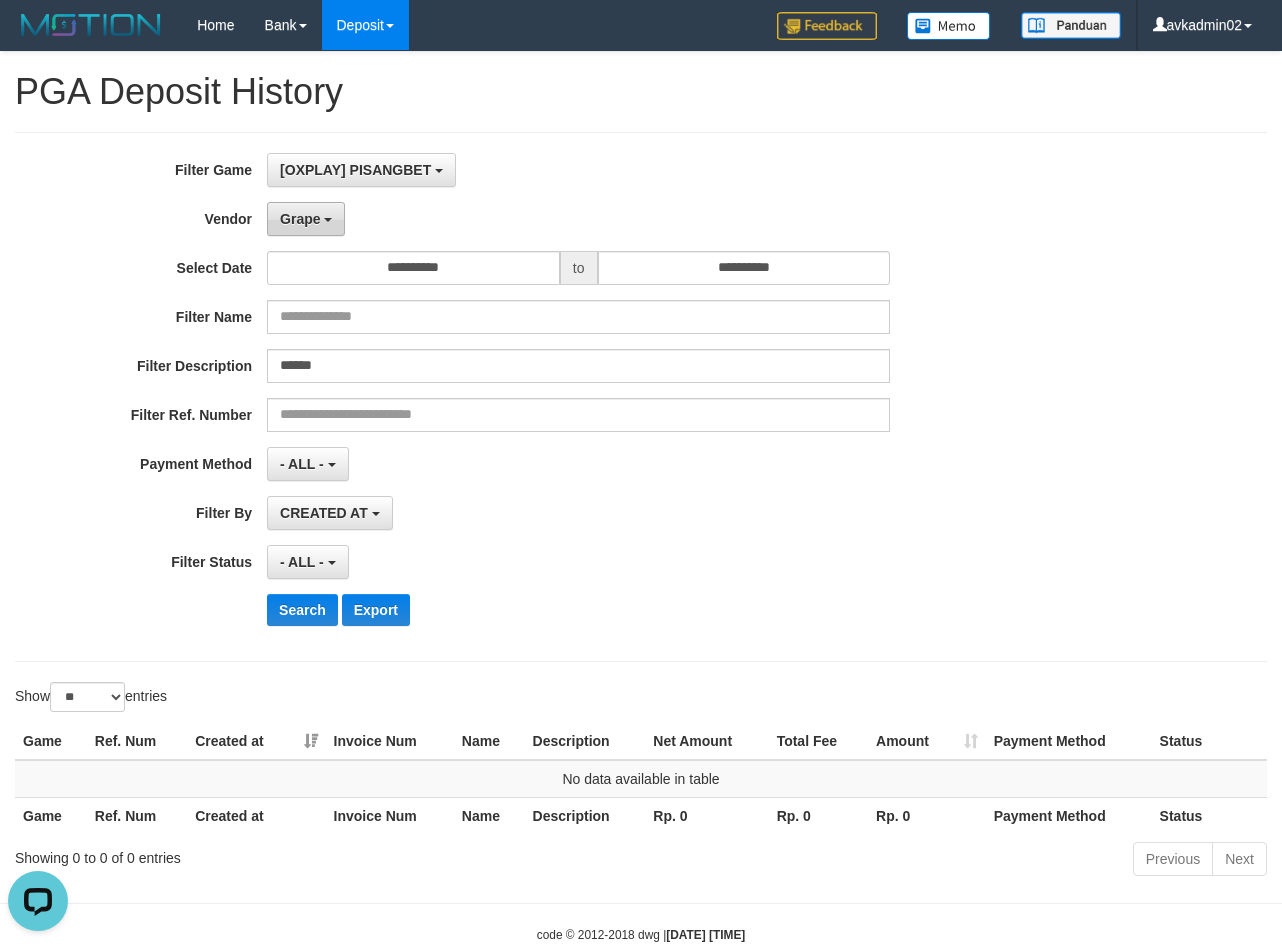 click on "Grape" at bounding box center (300, 219) 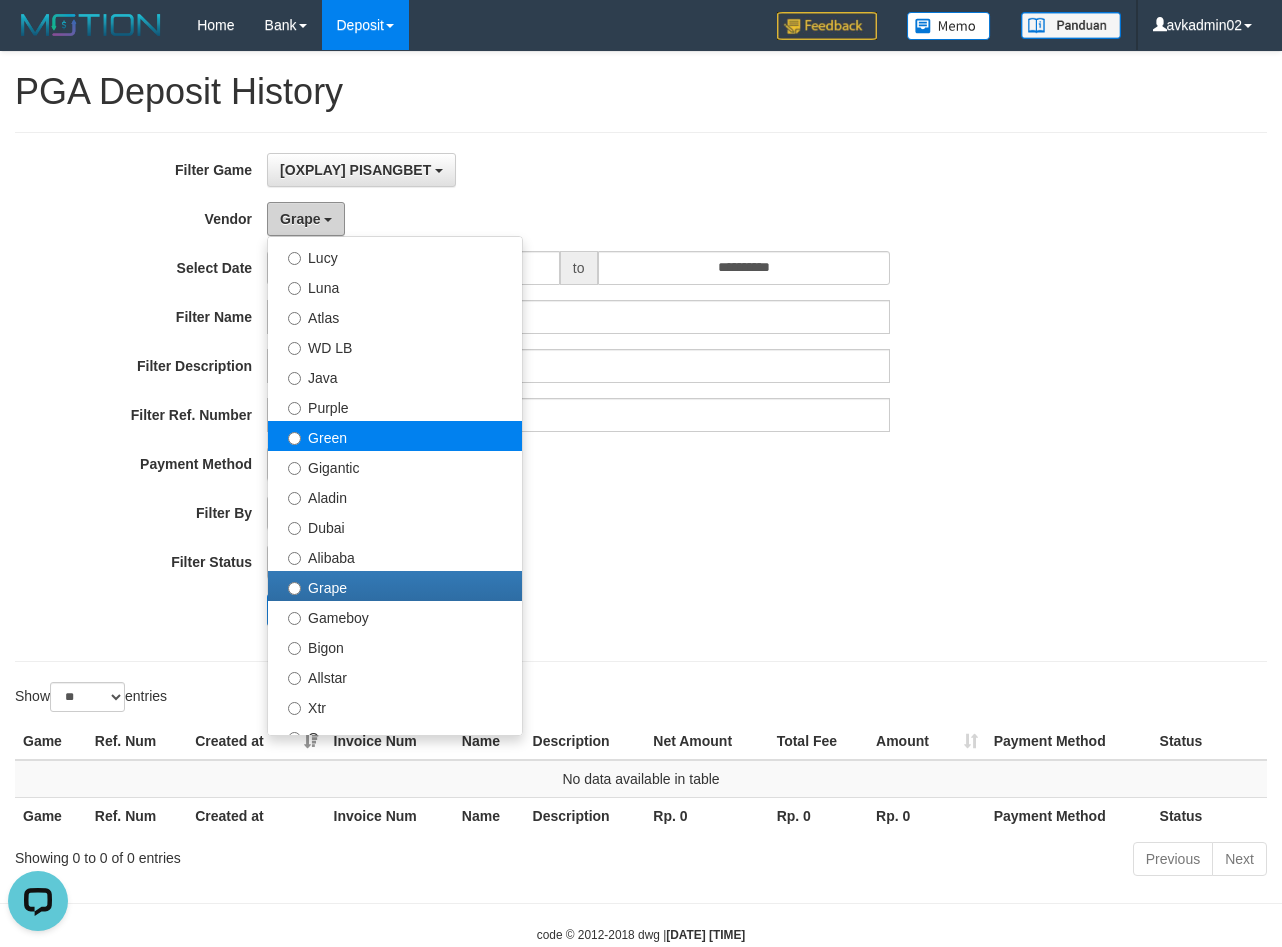 scroll, scrollTop: 0, scrollLeft: 0, axis: both 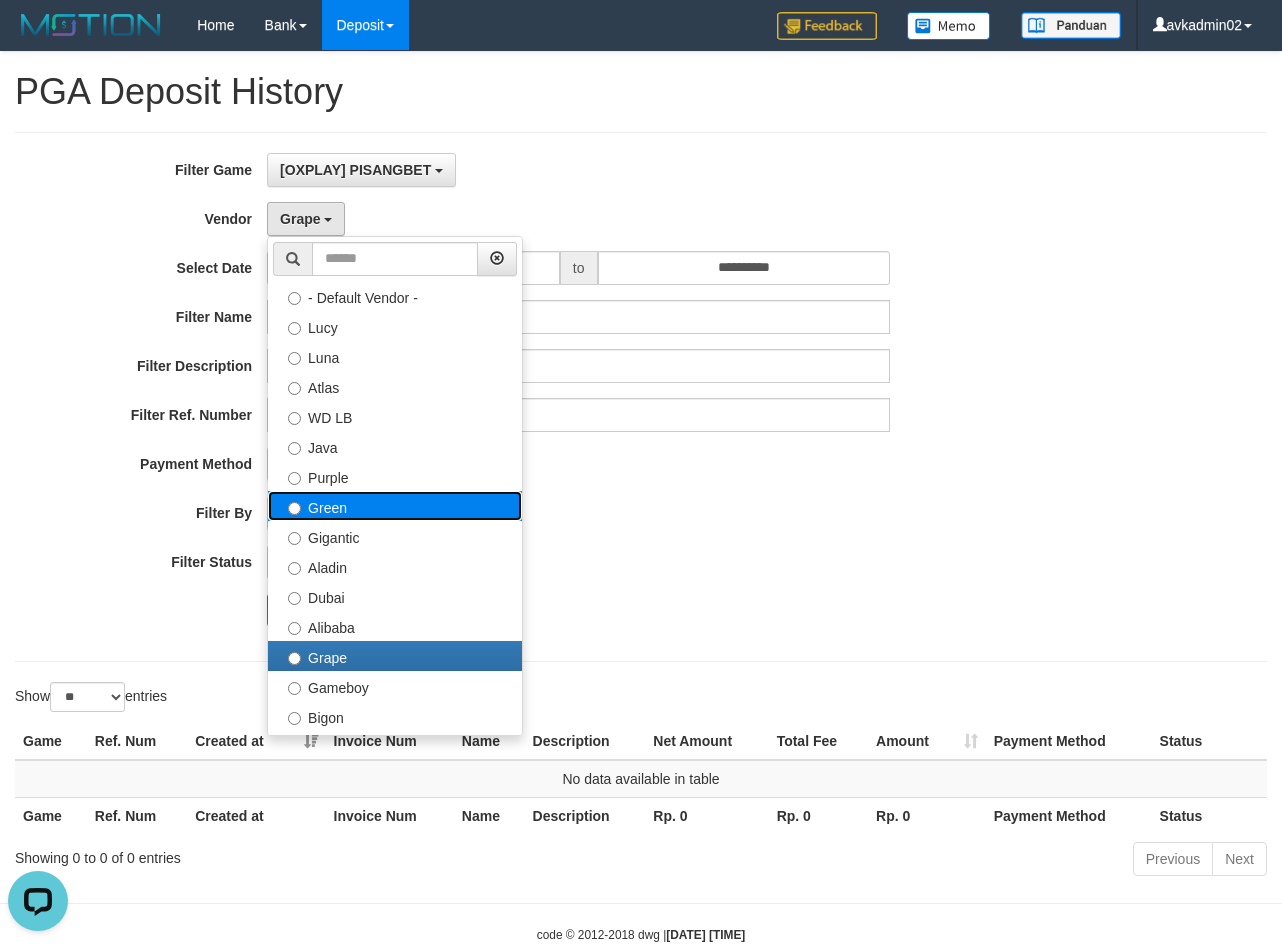 click on "Green" at bounding box center (395, 506) 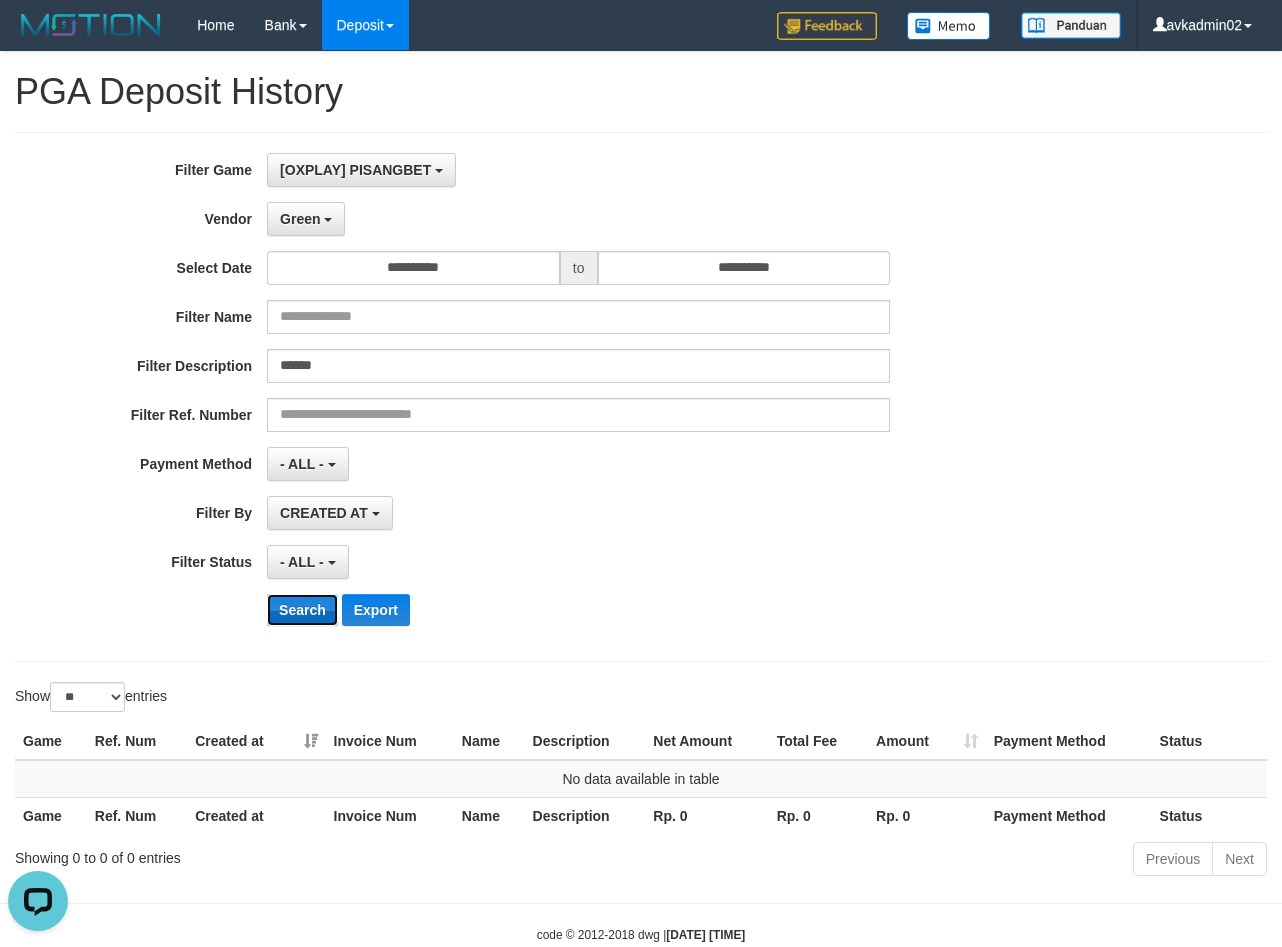 click on "Search" at bounding box center [302, 610] 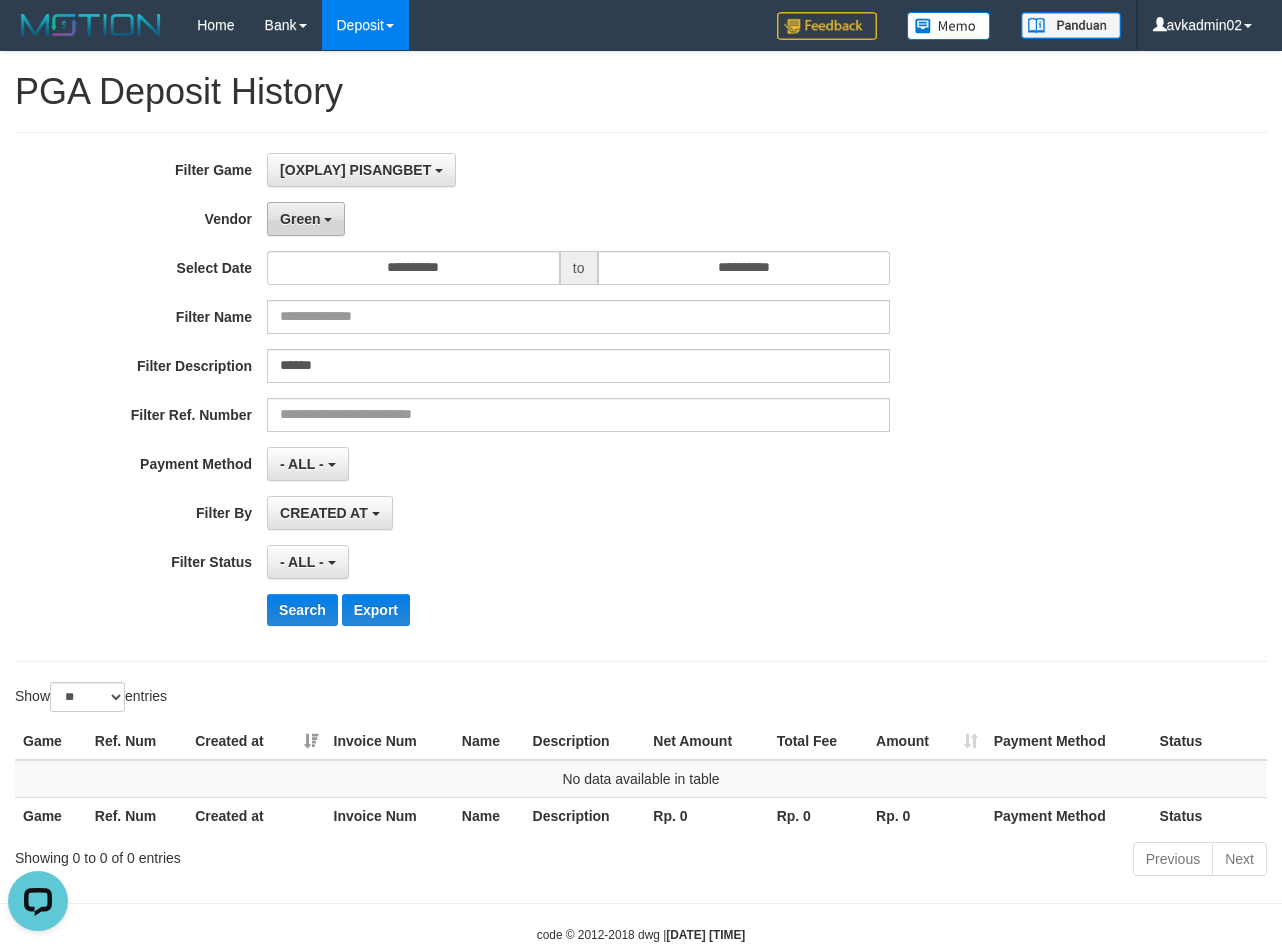 click on "Green" at bounding box center [306, 219] 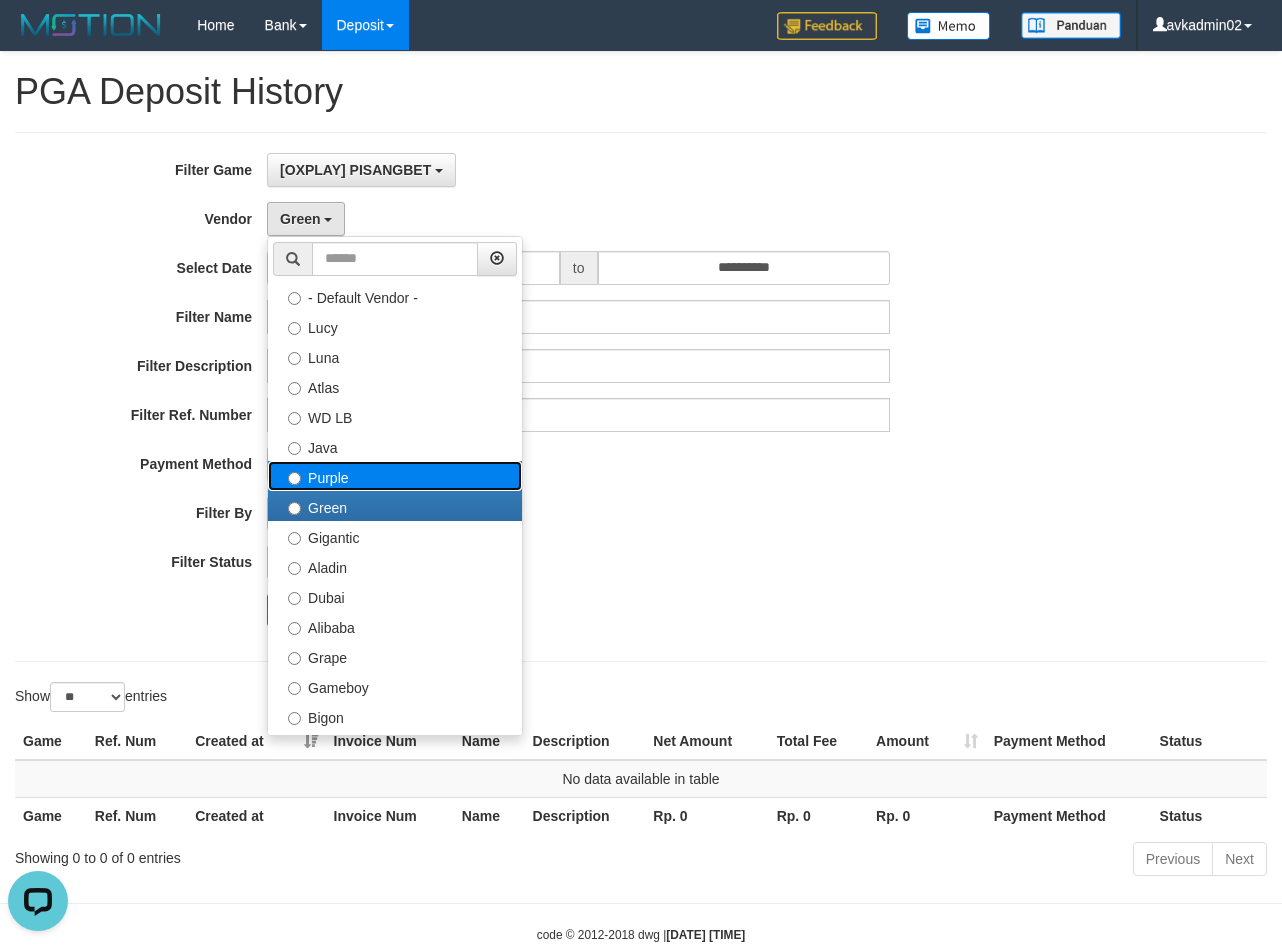 click on "Purple" at bounding box center [395, 476] 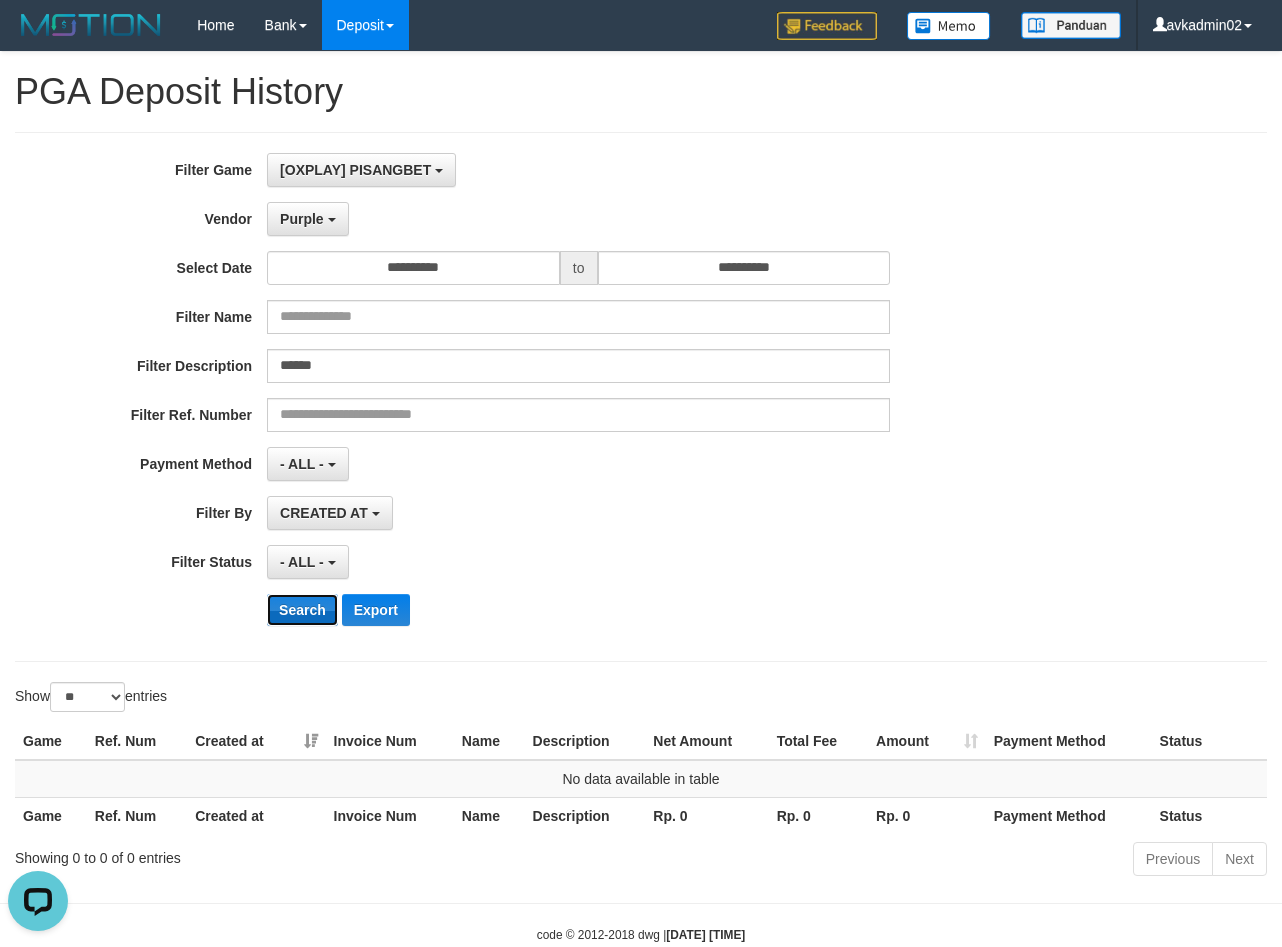 click on "Search" at bounding box center (302, 610) 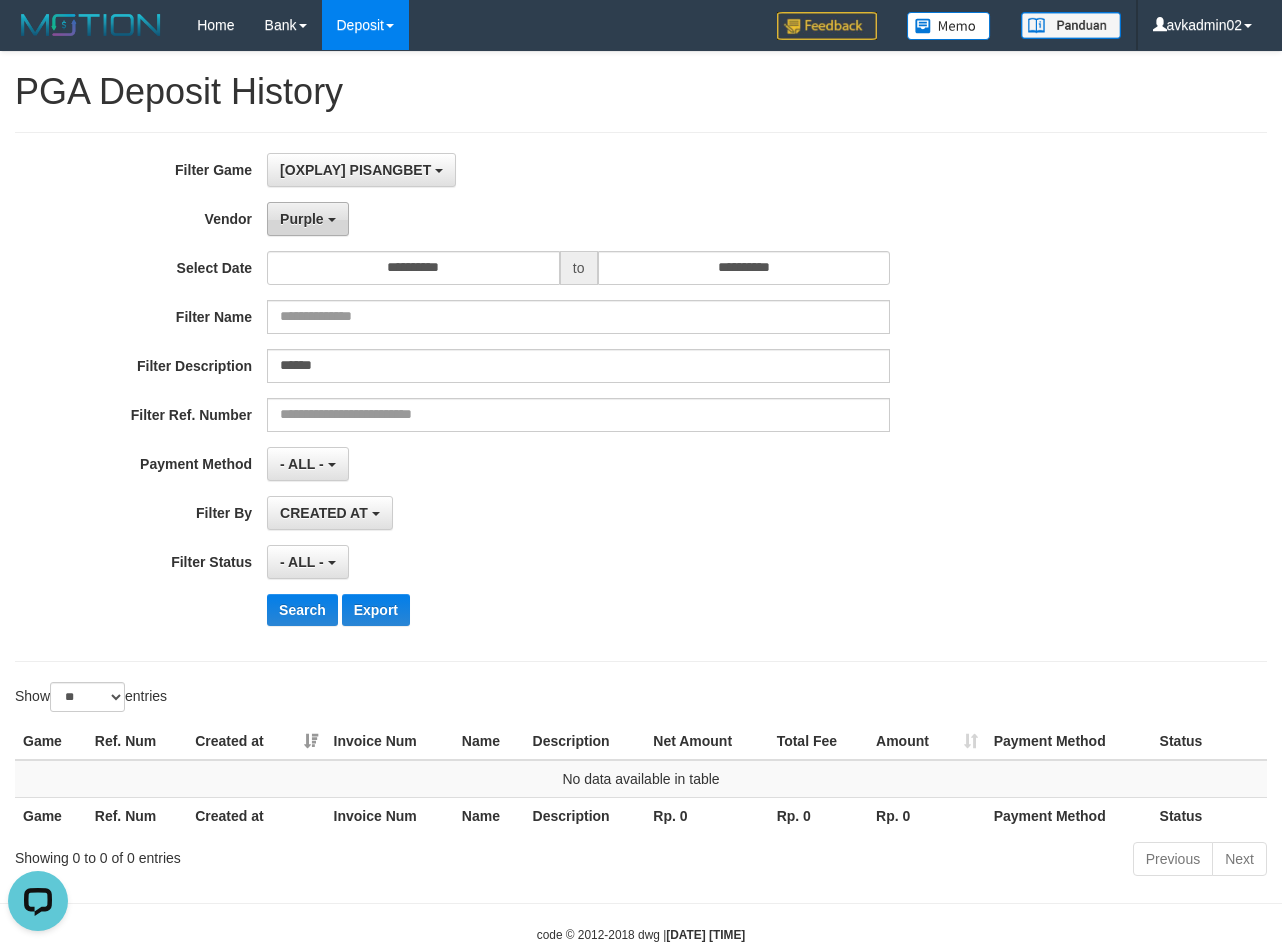 click on "Purple" at bounding box center [302, 219] 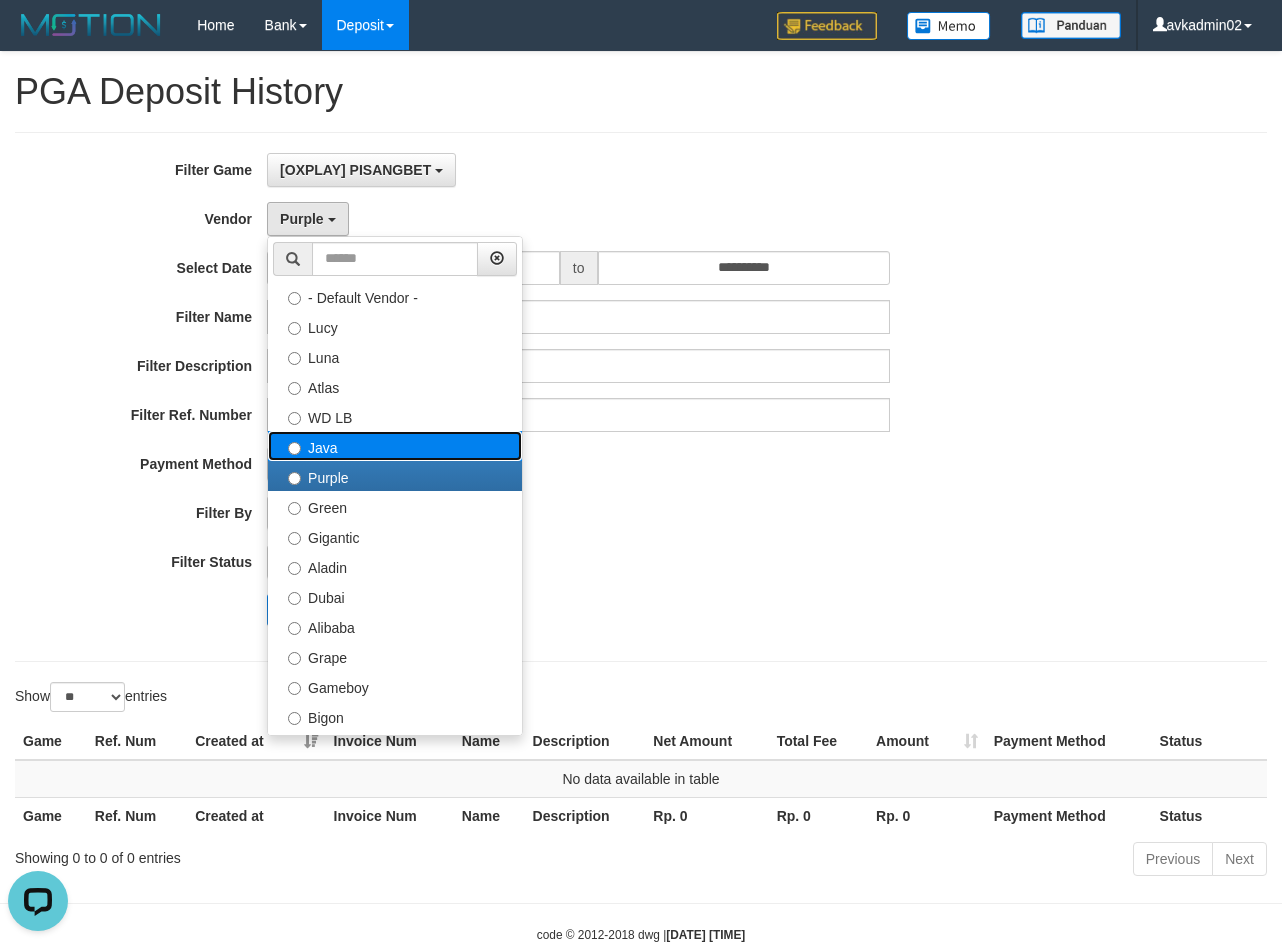 click on "Java" at bounding box center (395, 446) 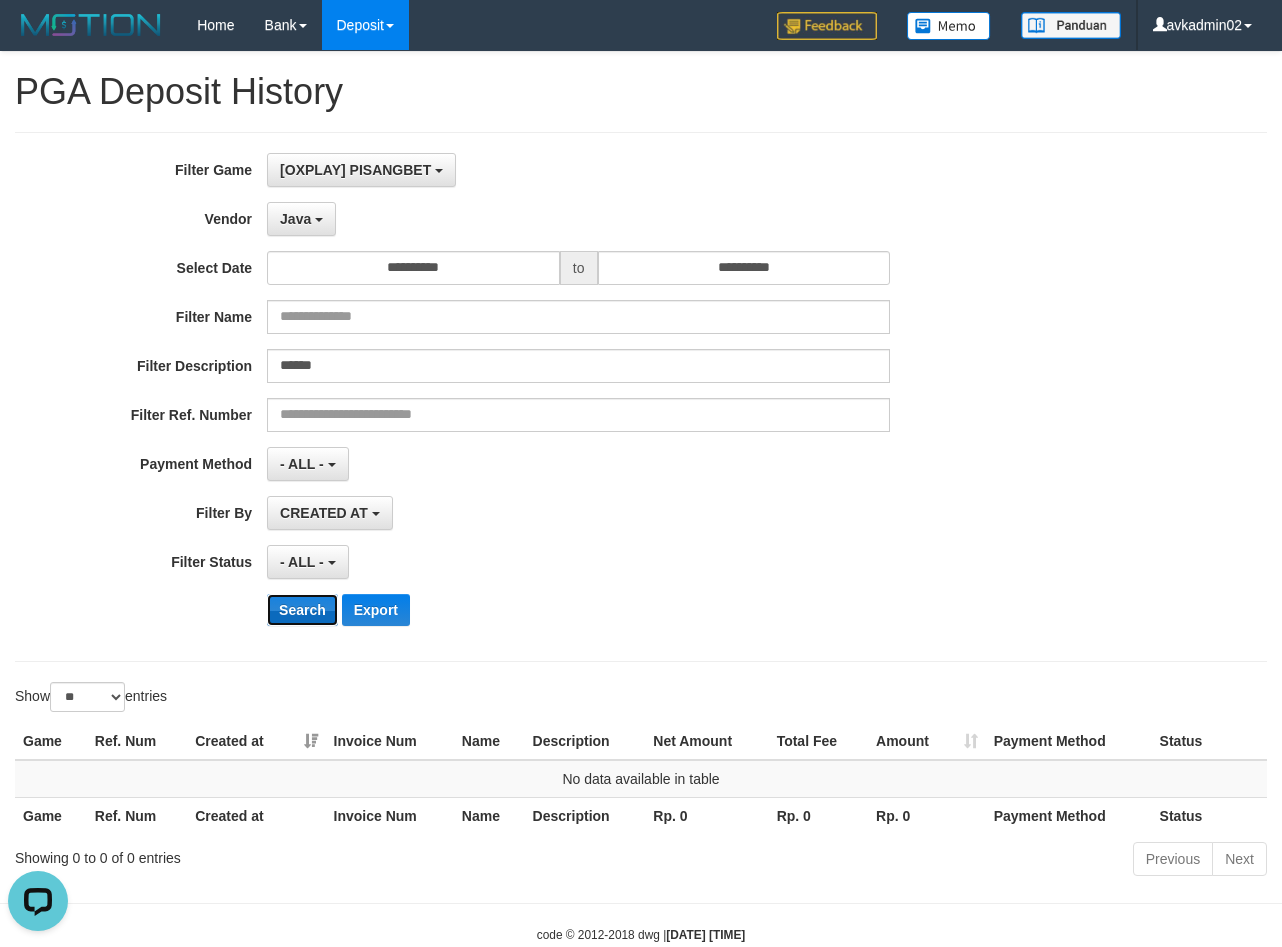 click on "Search" at bounding box center (302, 610) 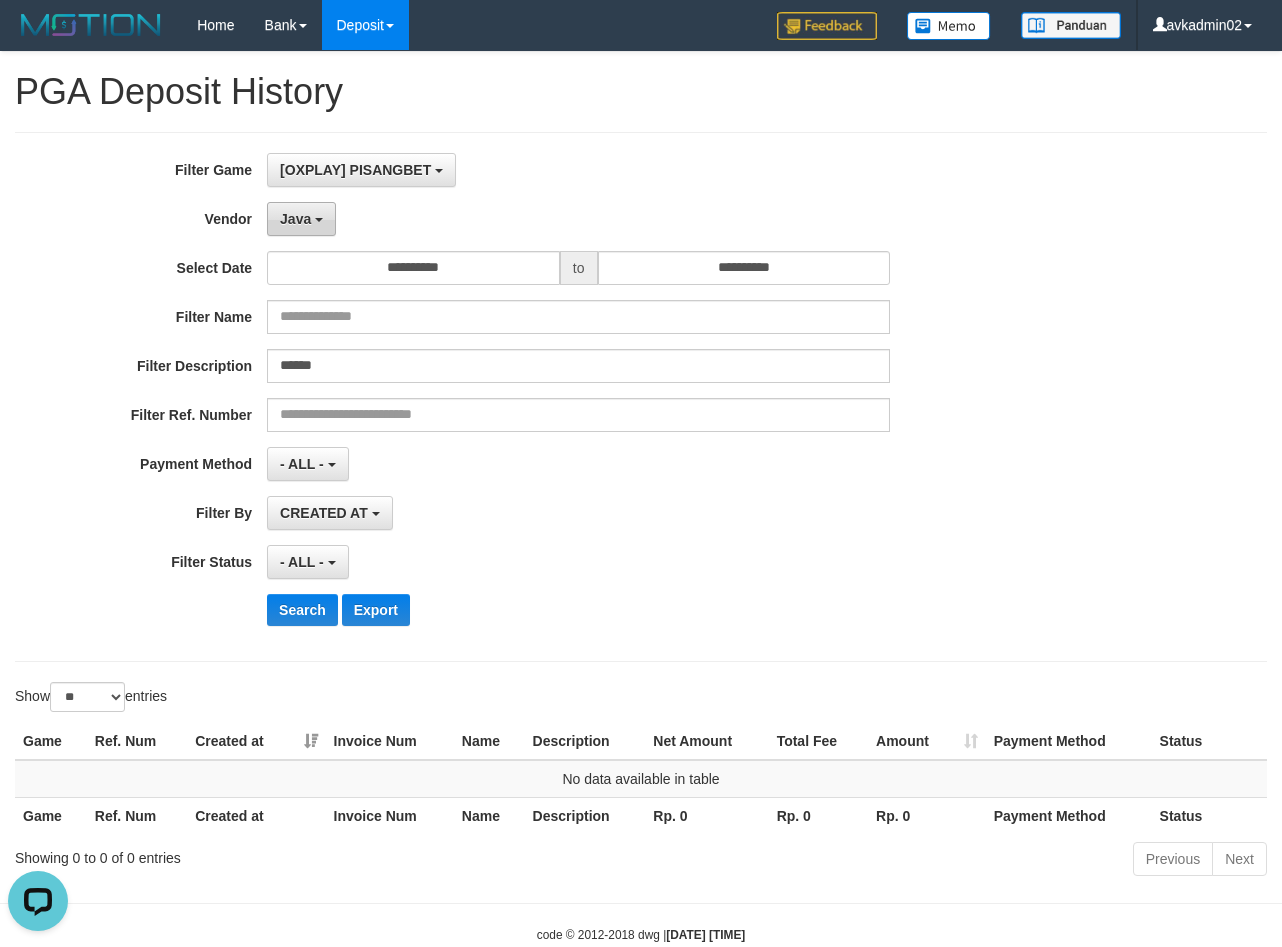 click on "Java" at bounding box center [295, 219] 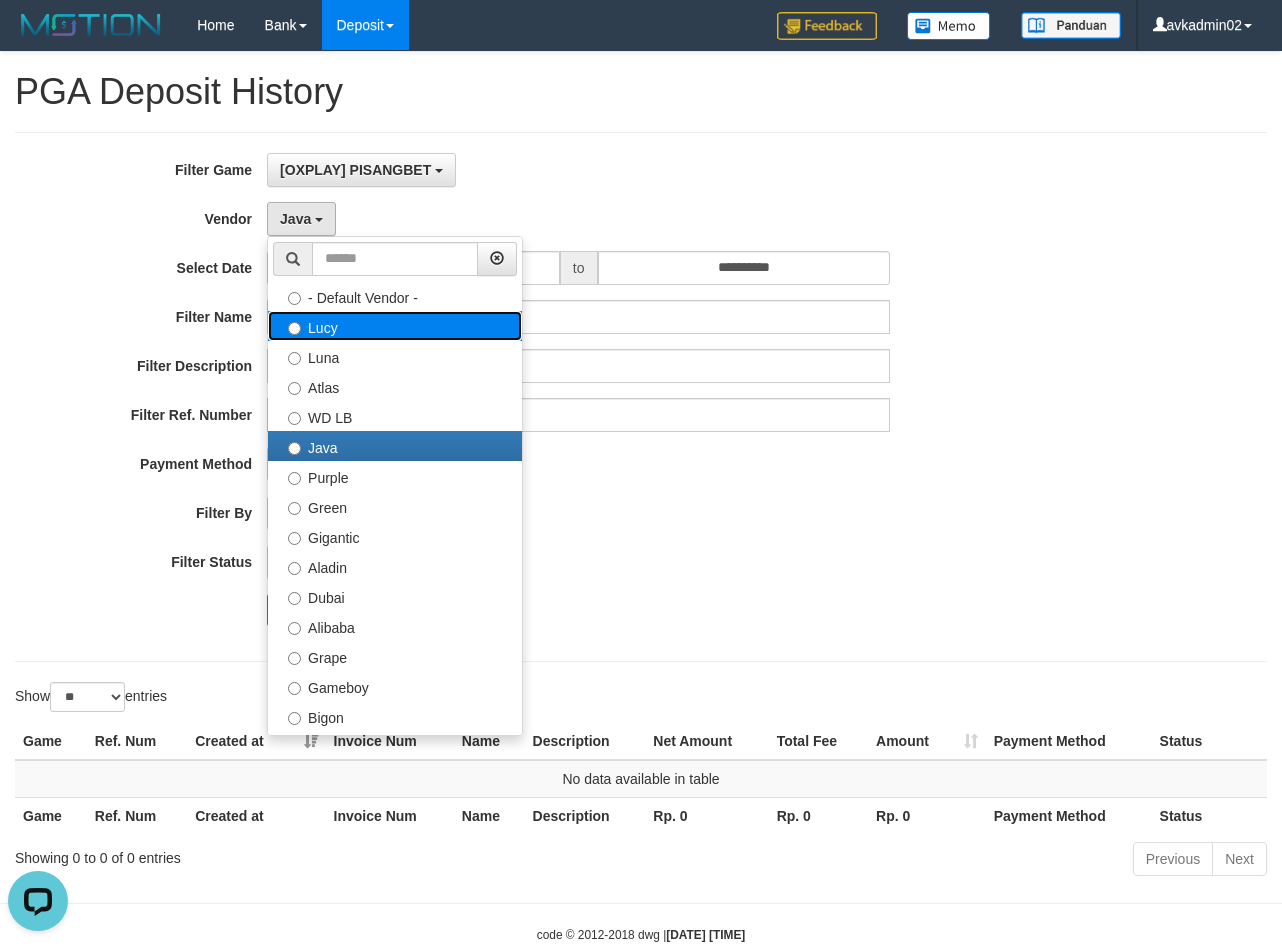 drag, startPoint x: 320, startPoint y: 322, endPoint x: 320, endPoint y: 343, distance: 21 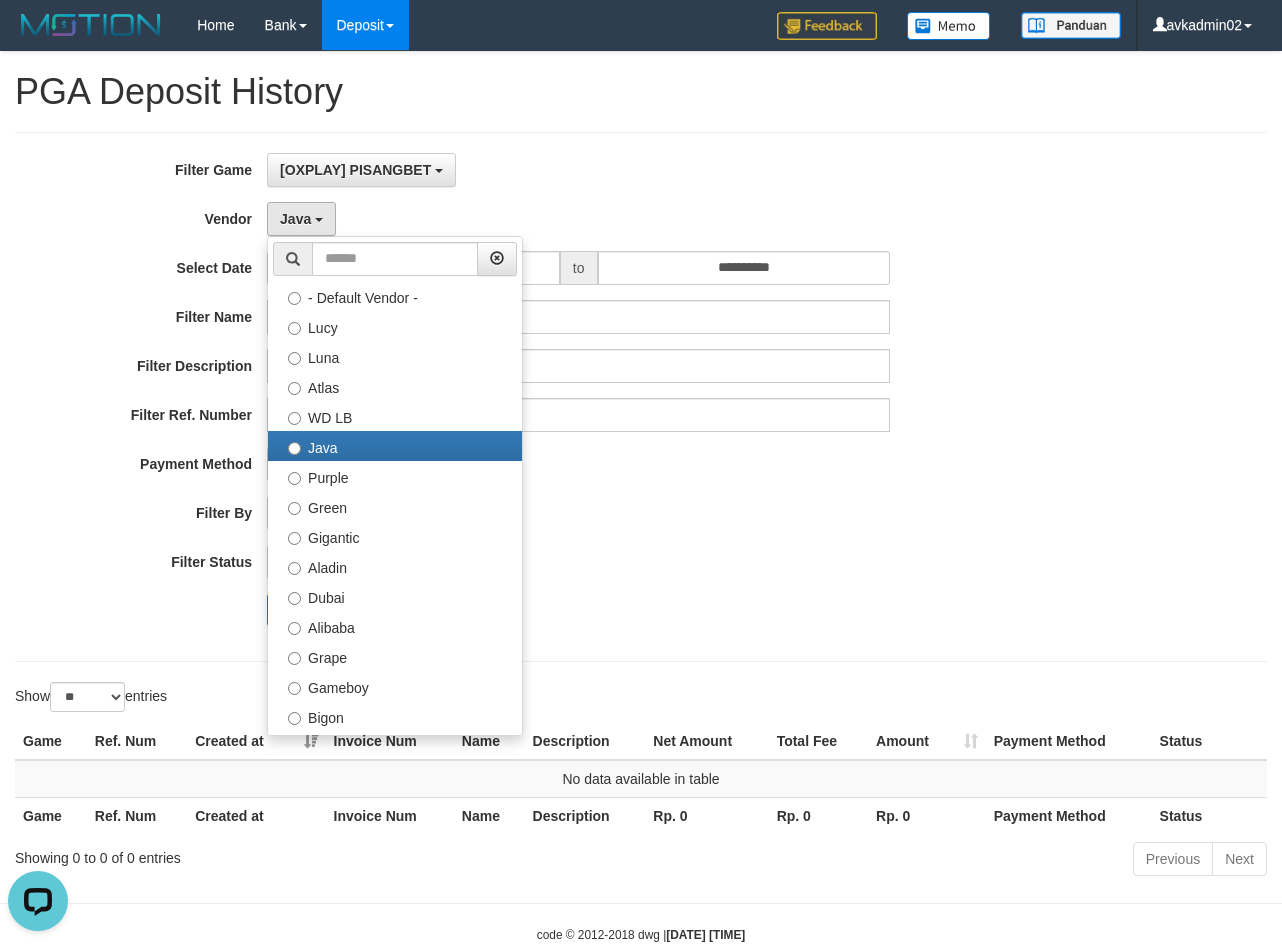 select on "**********" 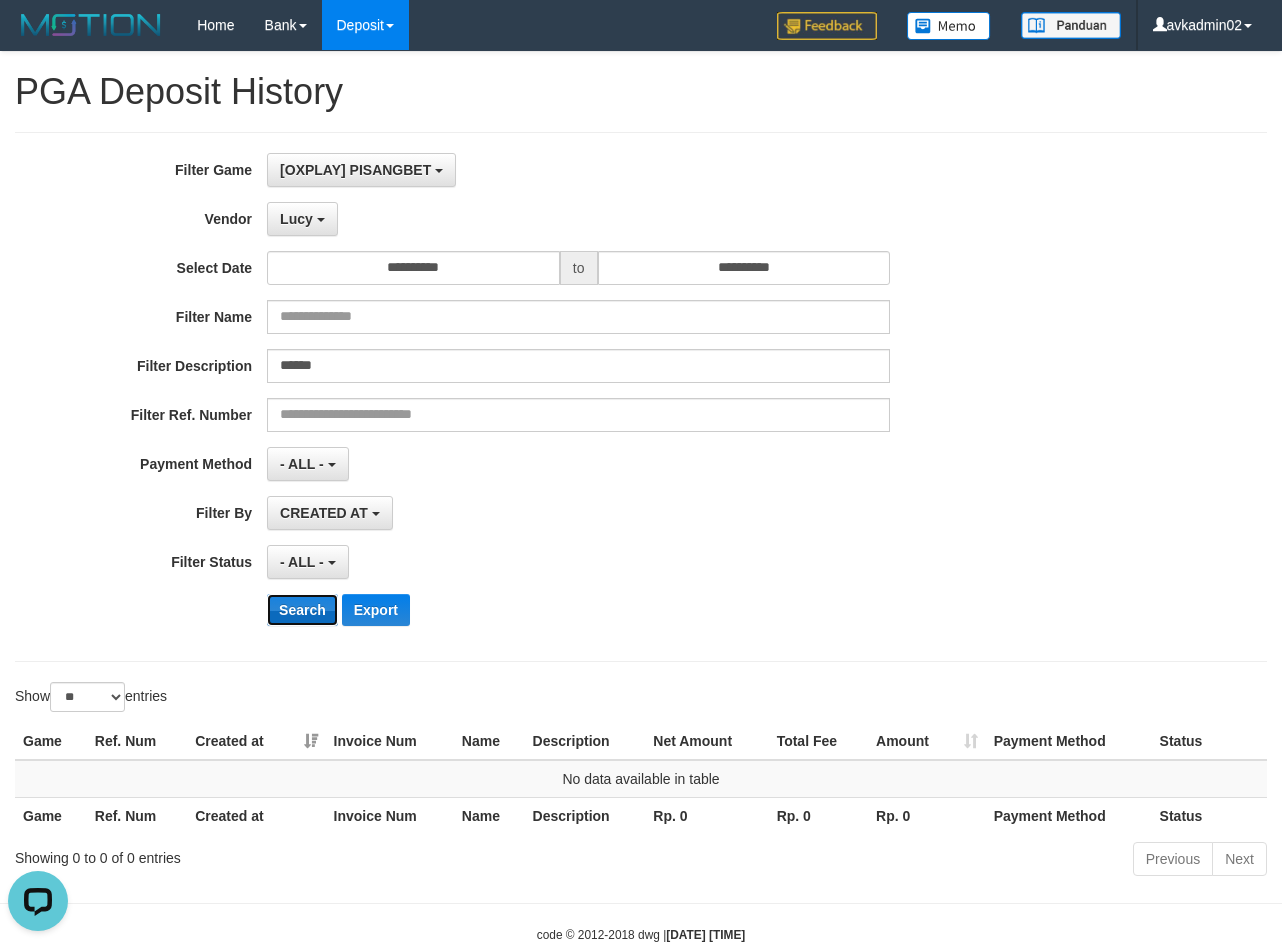 click on "Search" at bounding box center [302, 610] 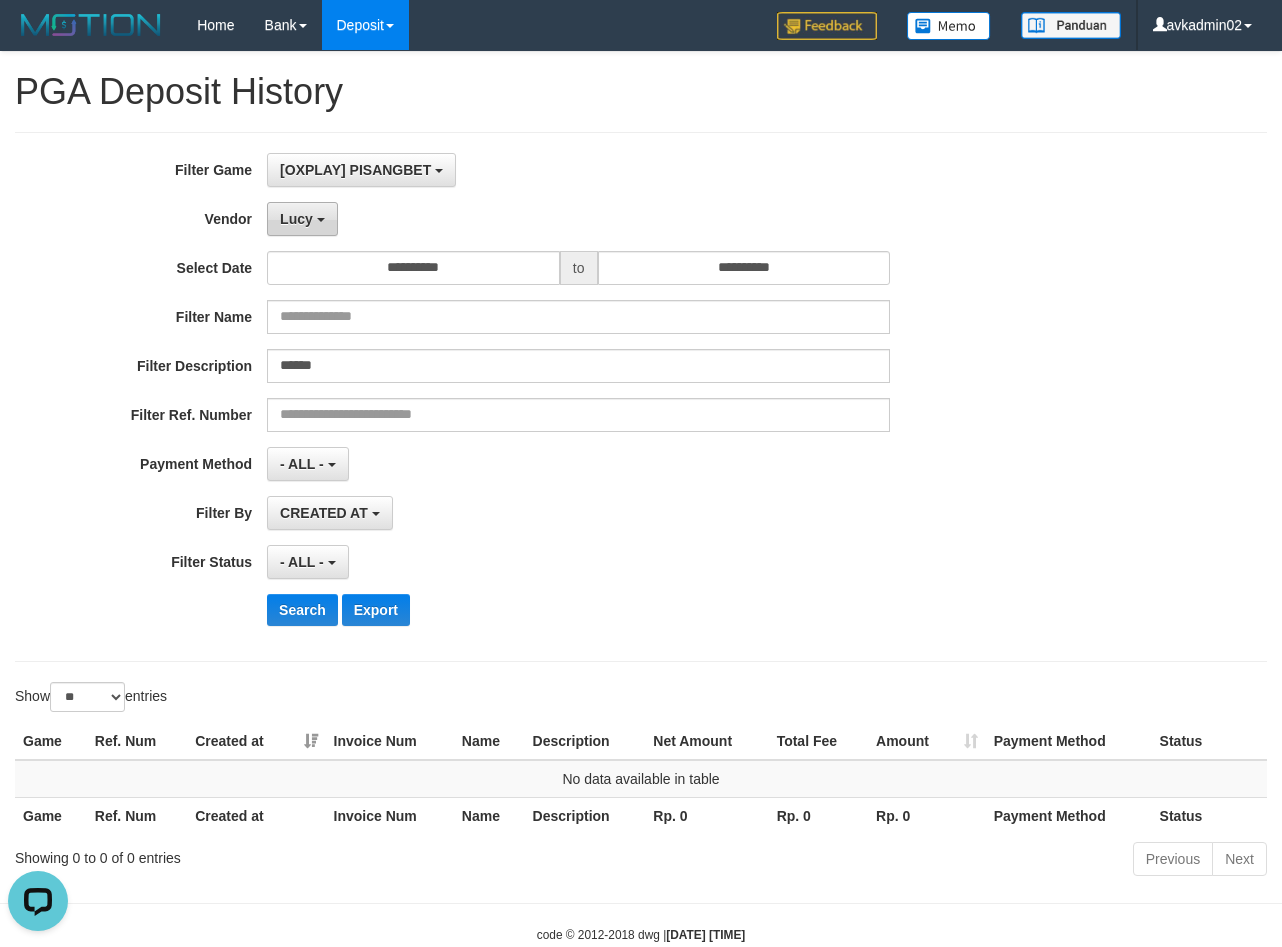 click on "Lucy" at bounding box center [296, 219] 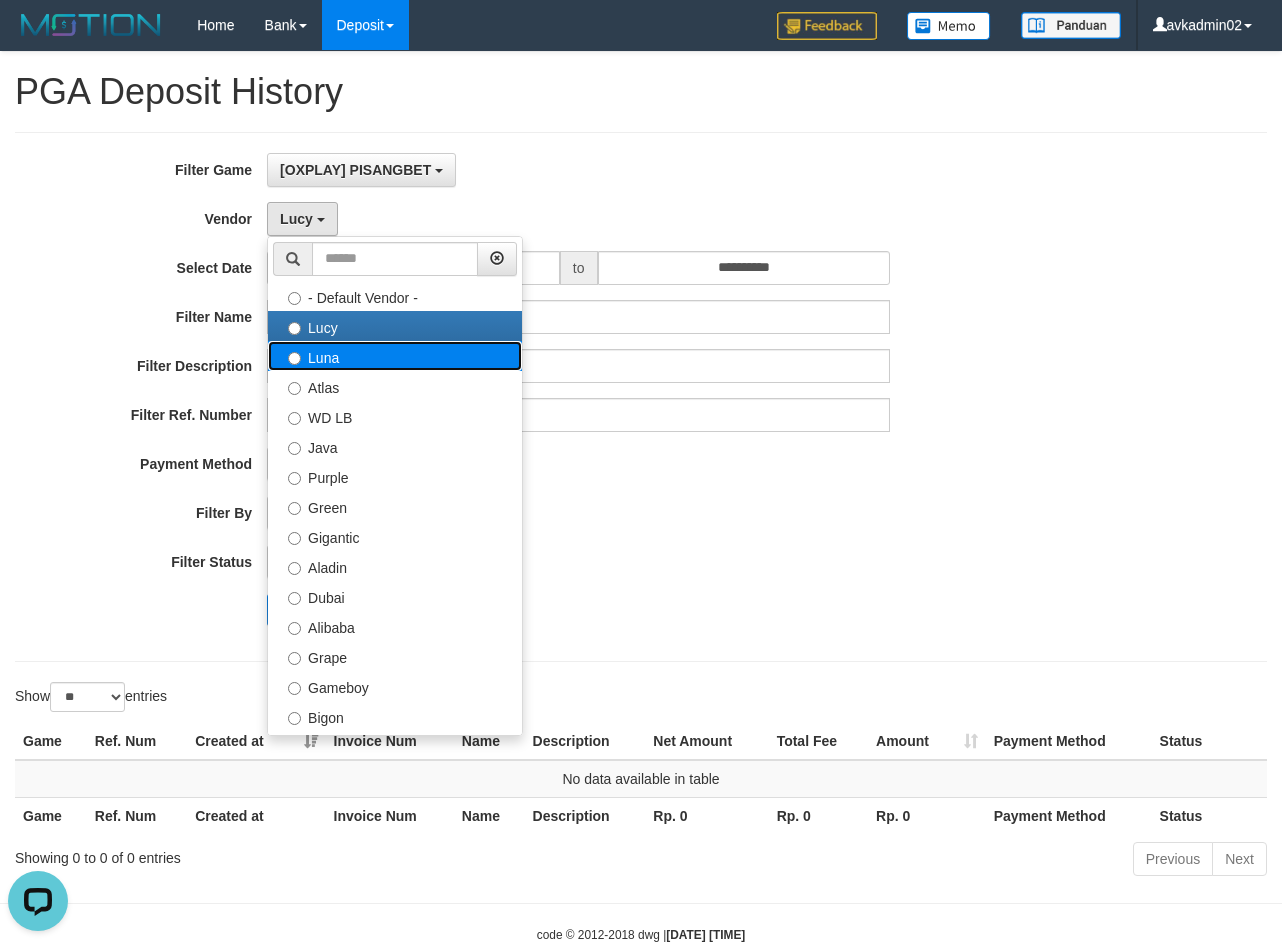 click on "Luna" at bounding box center [395, 356] 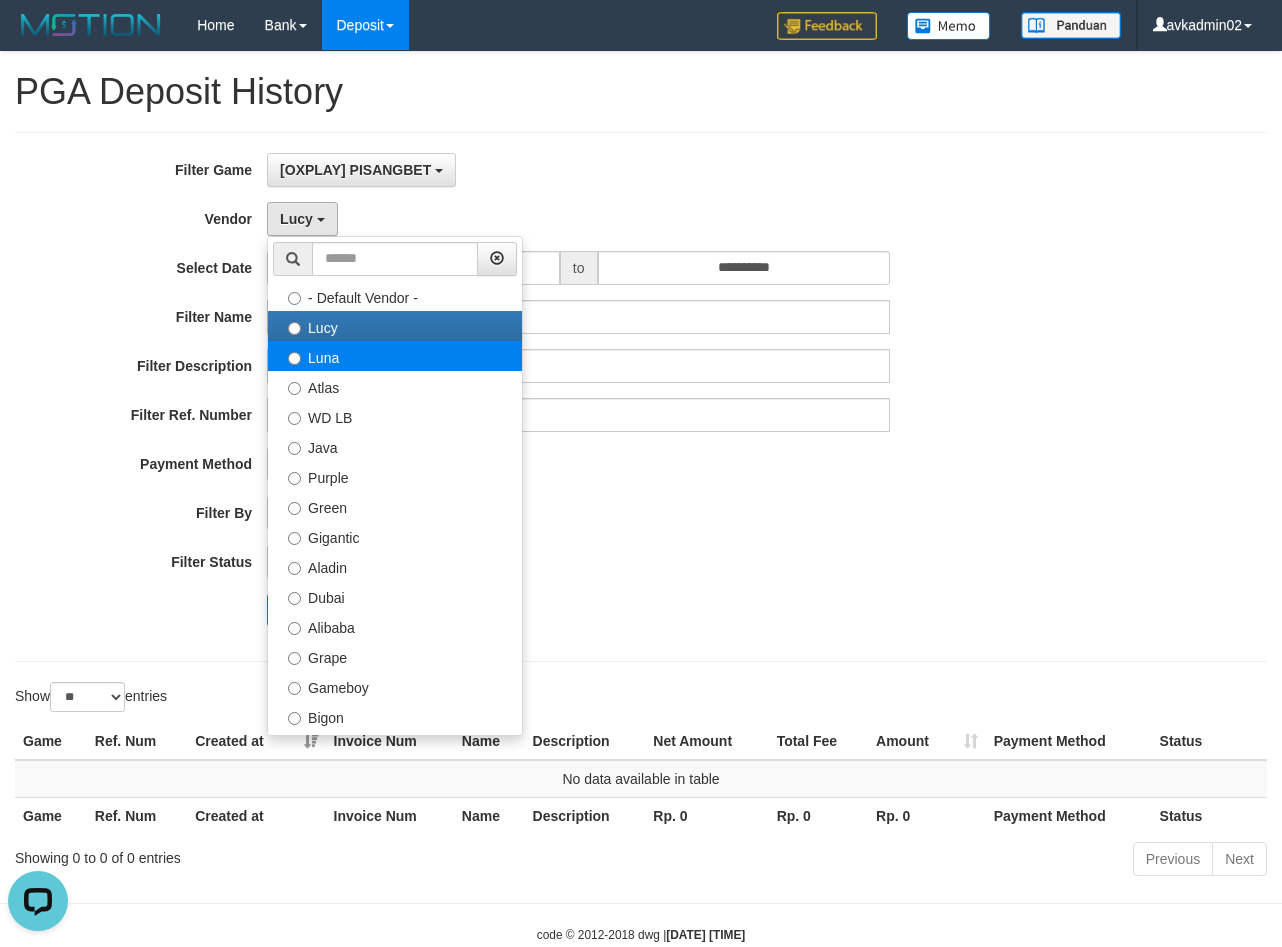 select on "**********" 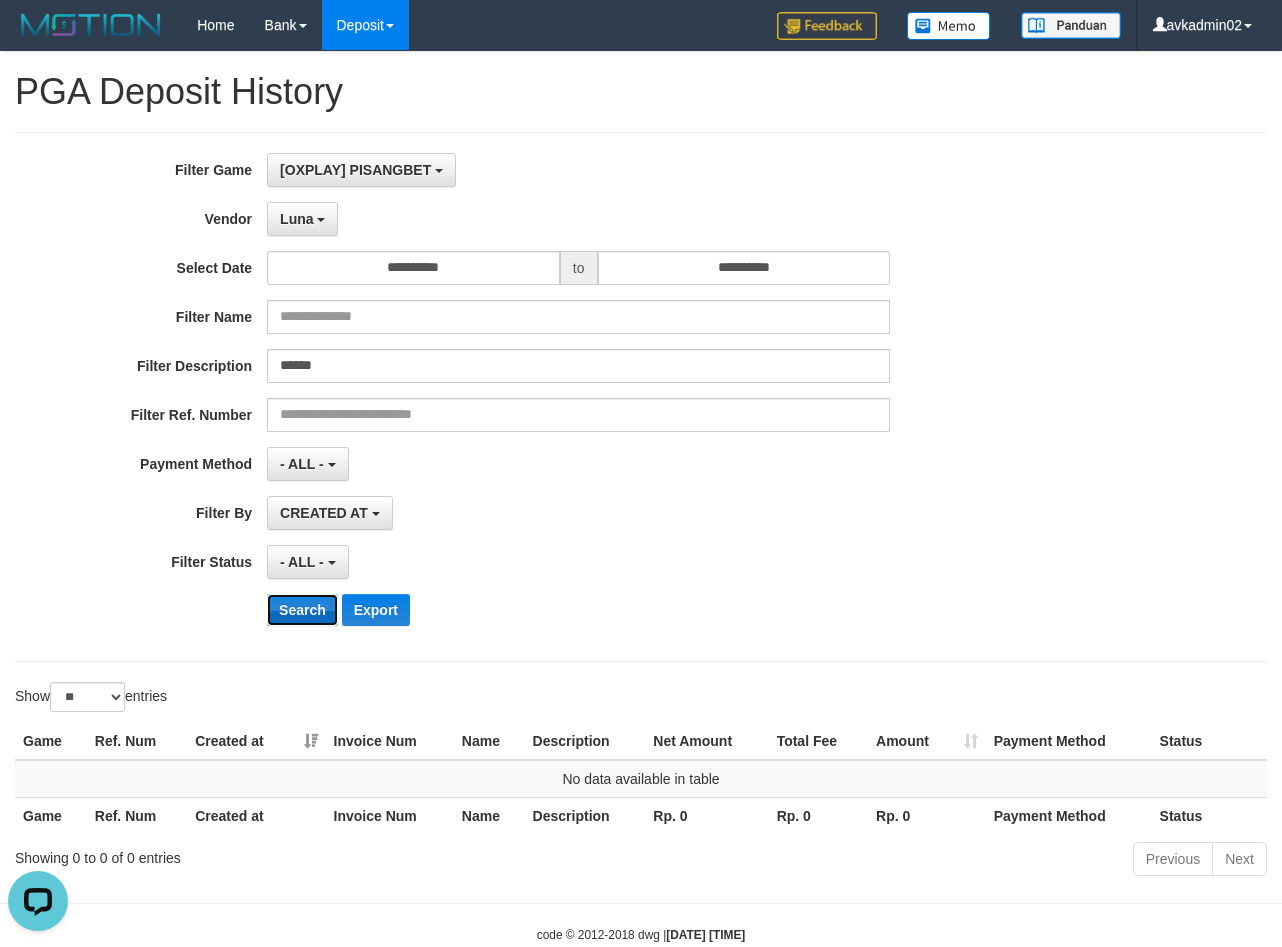 click on "Search" at bounding box center [302, 610] 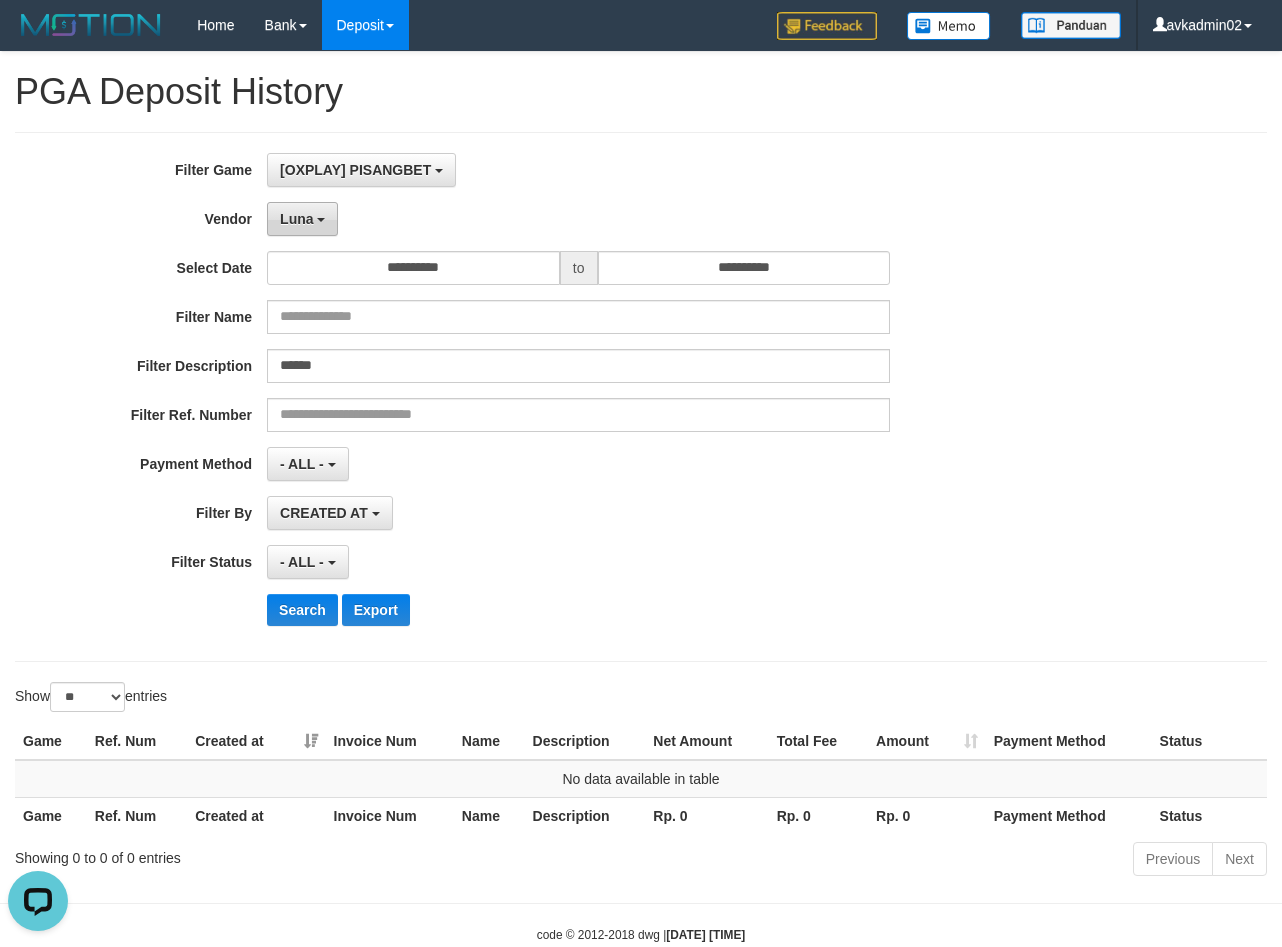 click on "Luna" at bounding box center [296, 219] 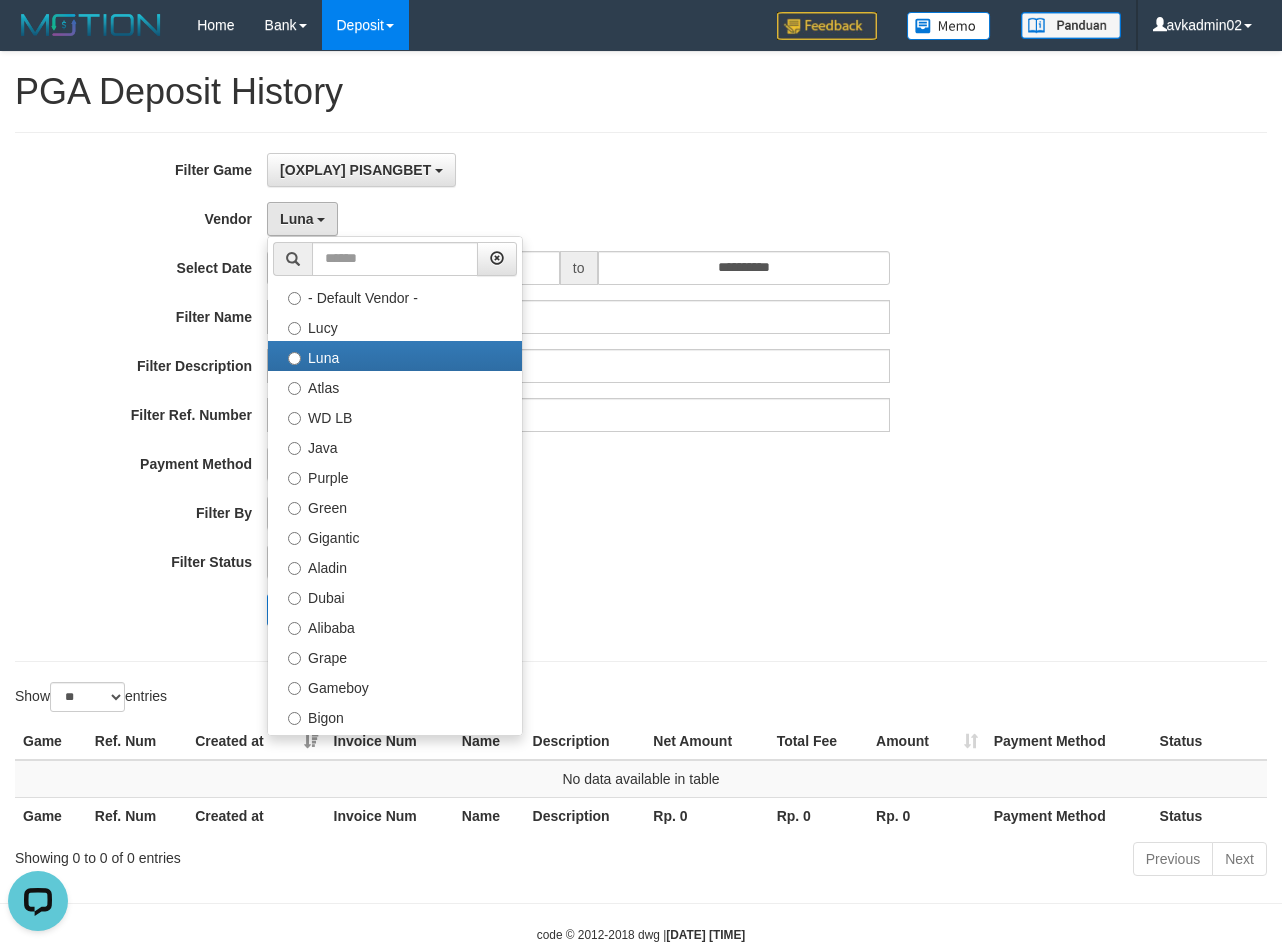 drag, startPoint x: 837, startPoint y: 486, endPoint x: 730, endPoint y: 515, distance: 110.860275 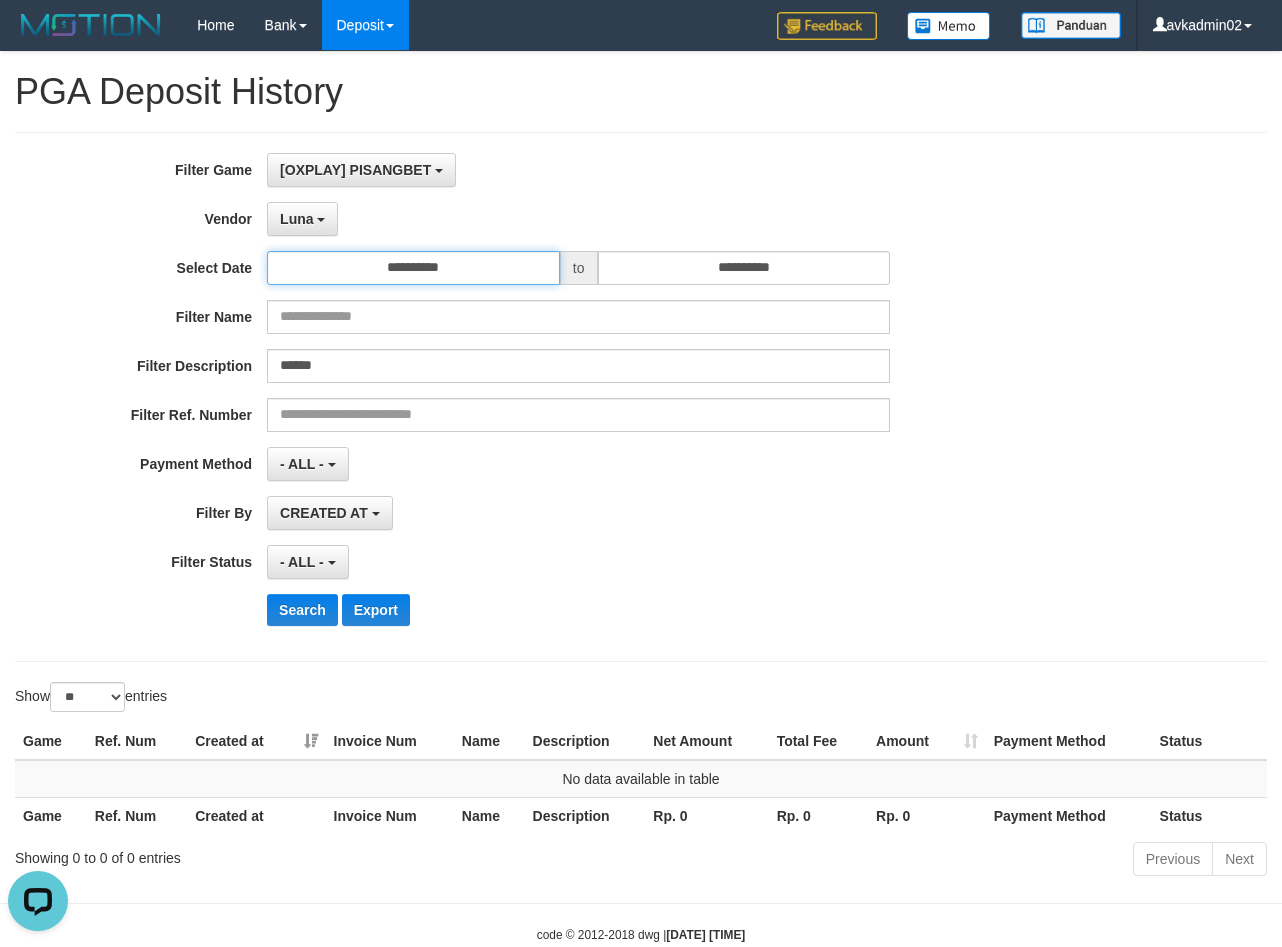 click on "**********" at bounding box center (413, 268) 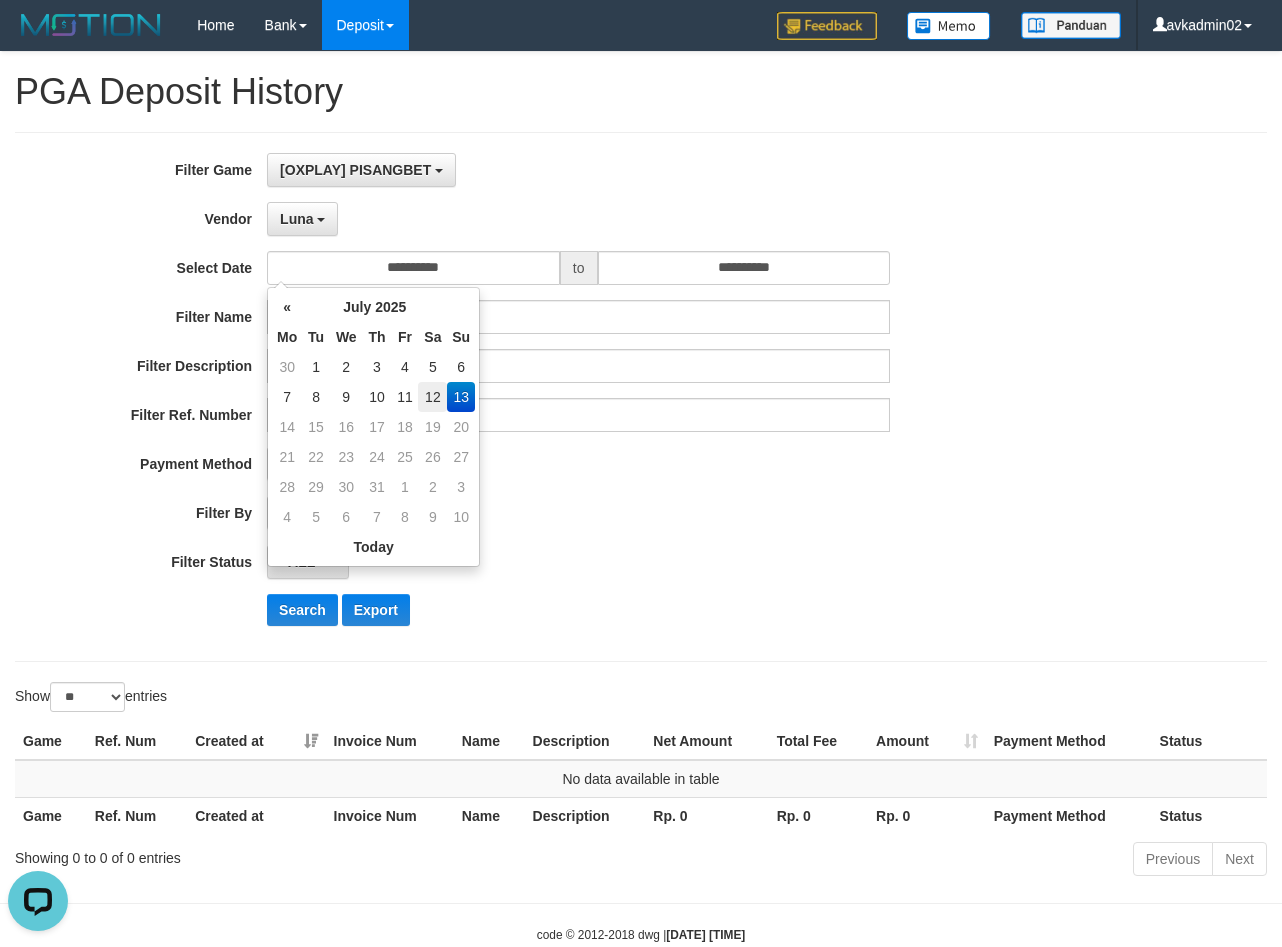 click on "12" at bounding box center [432, 397] 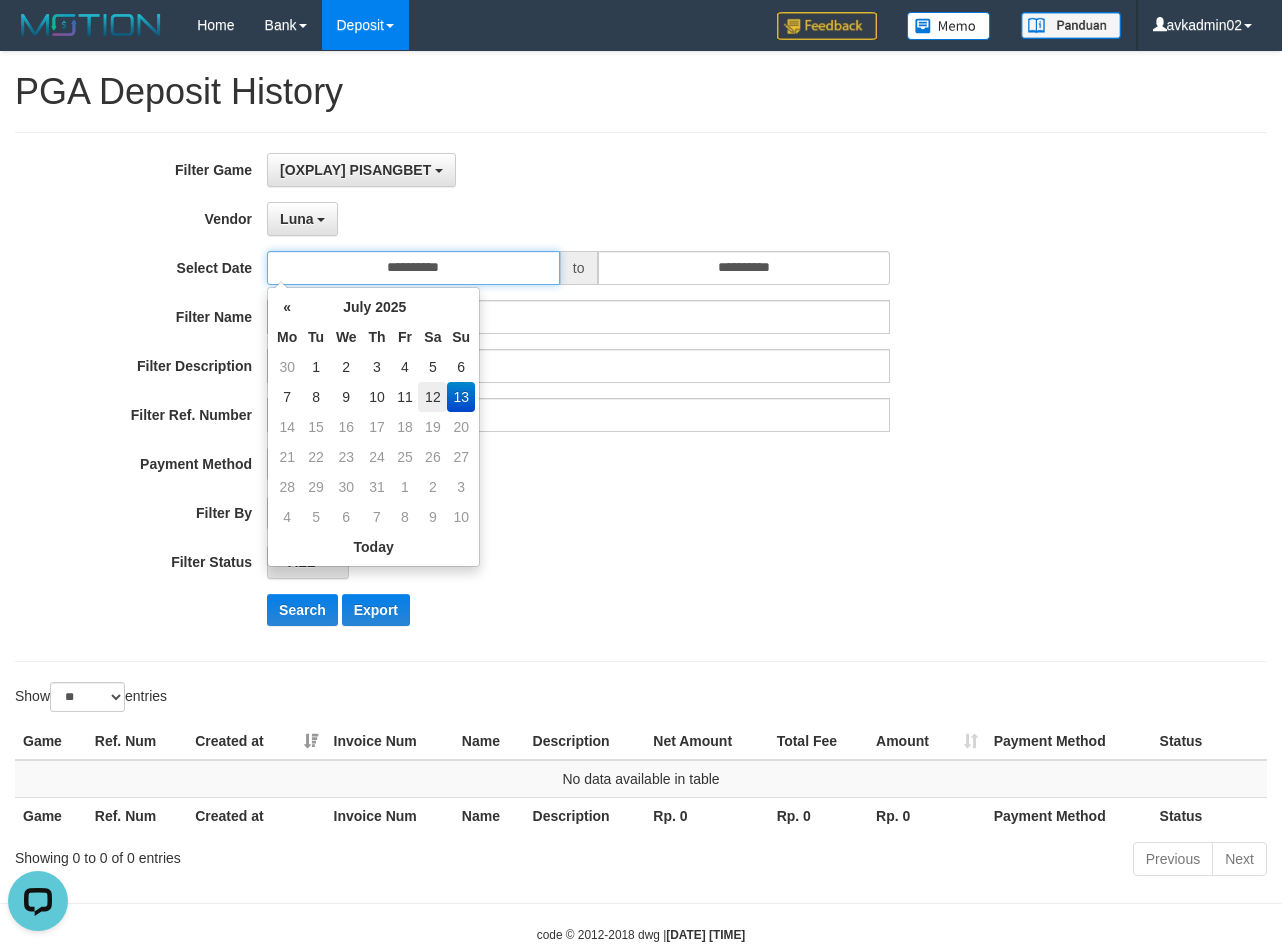 type on "**********" 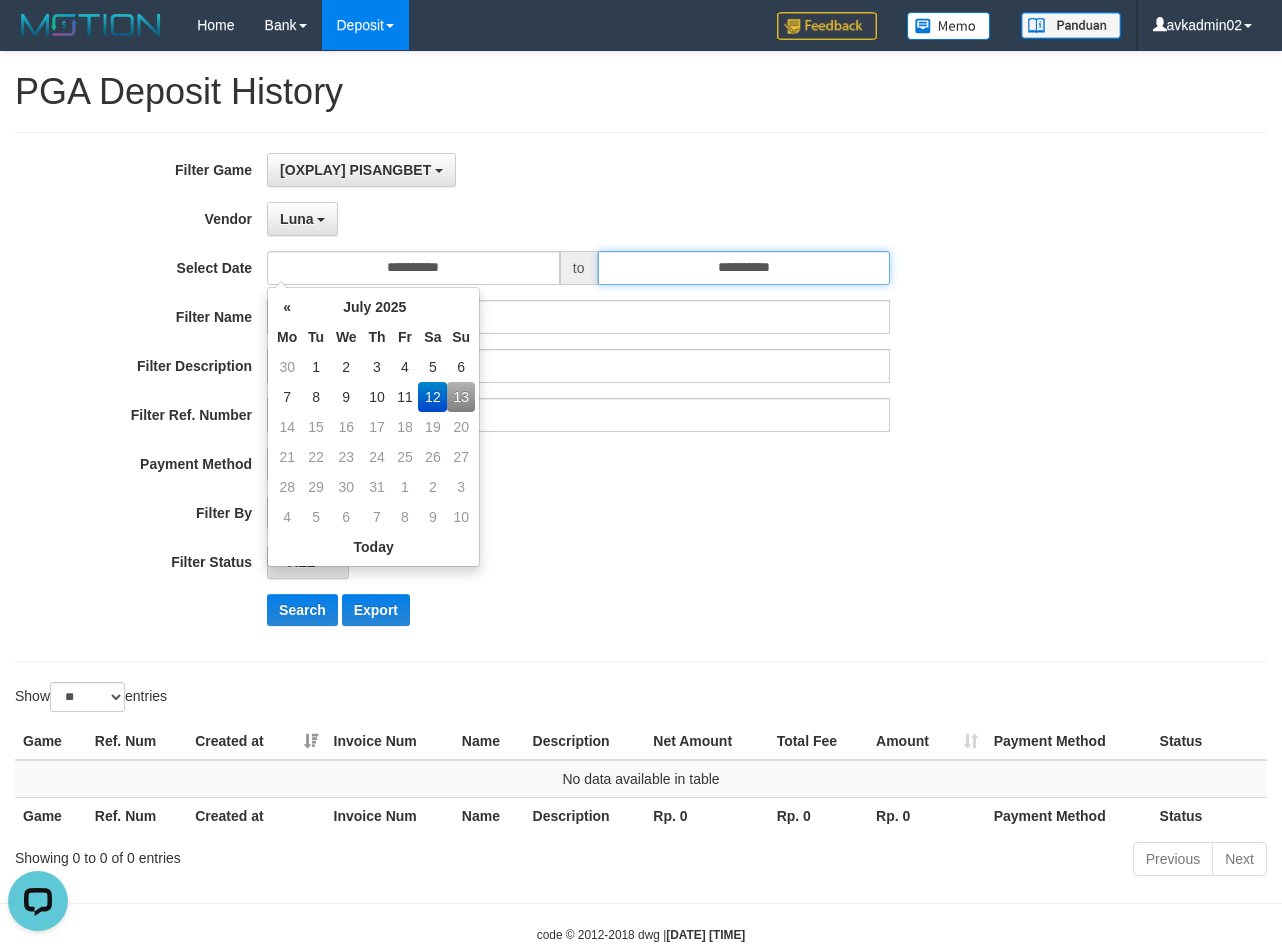 click on "**********" at bounding box center [744, 268] 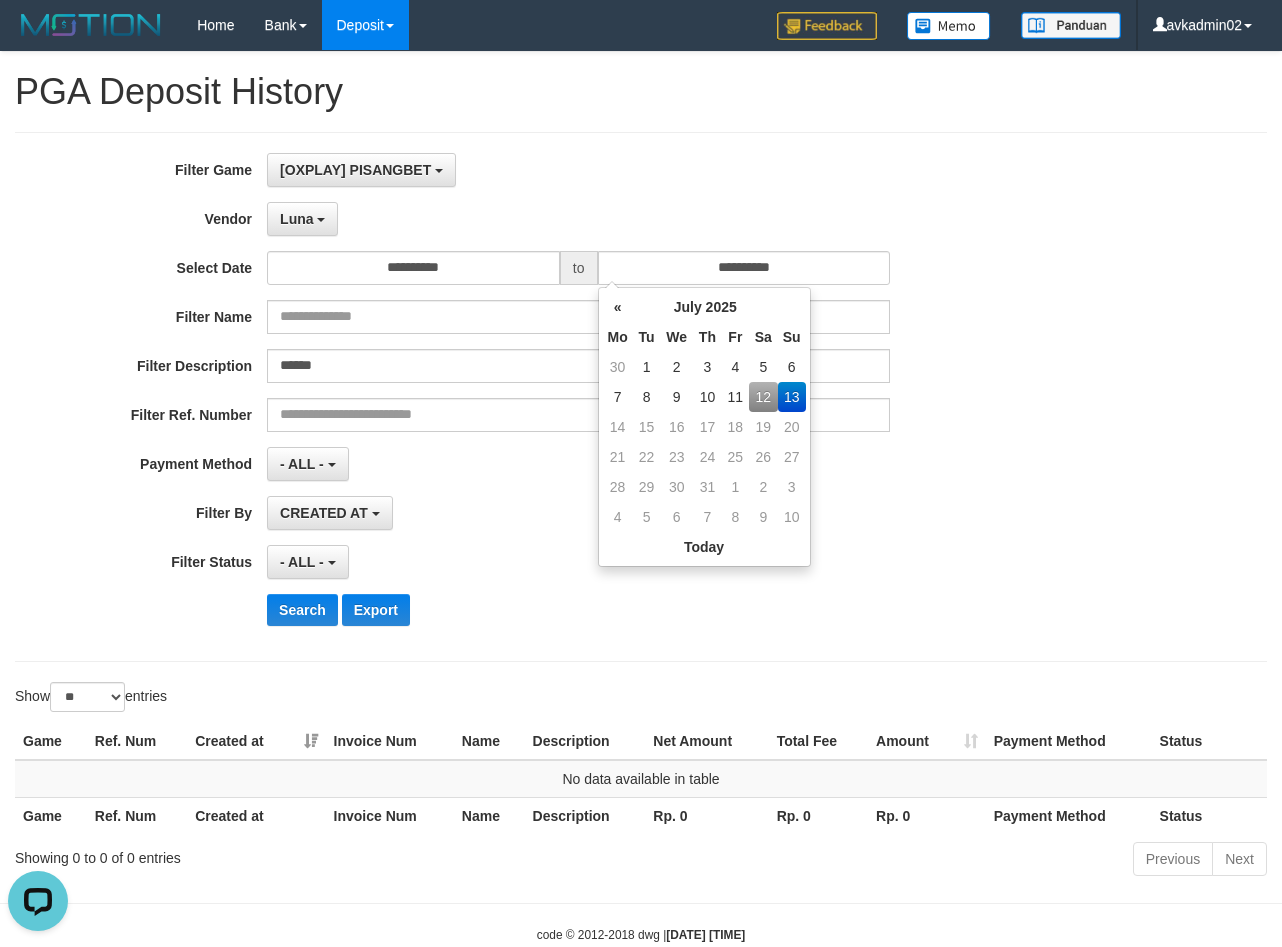 click on "12" at bounding box center (763, 397) 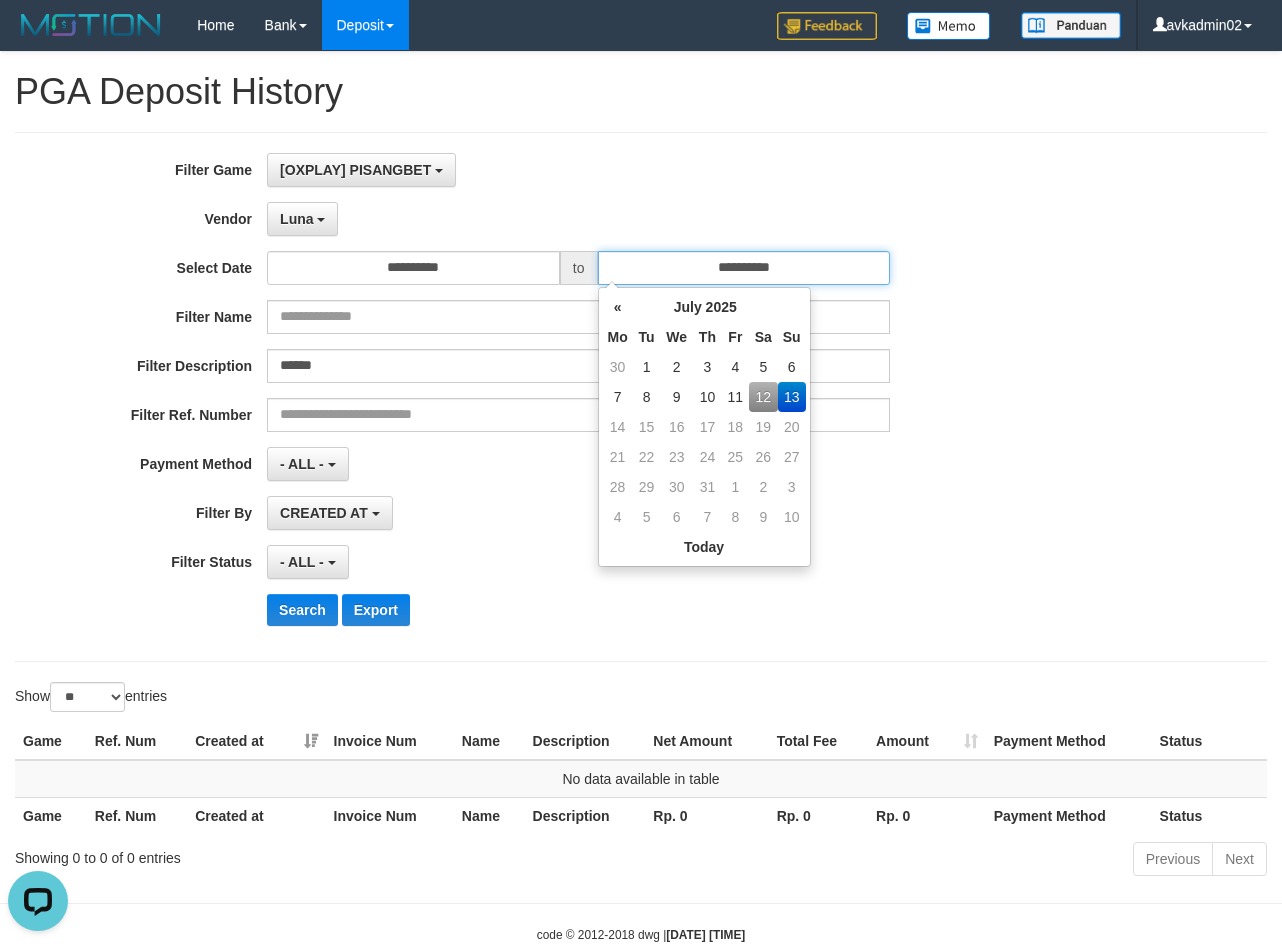 type on "**********" 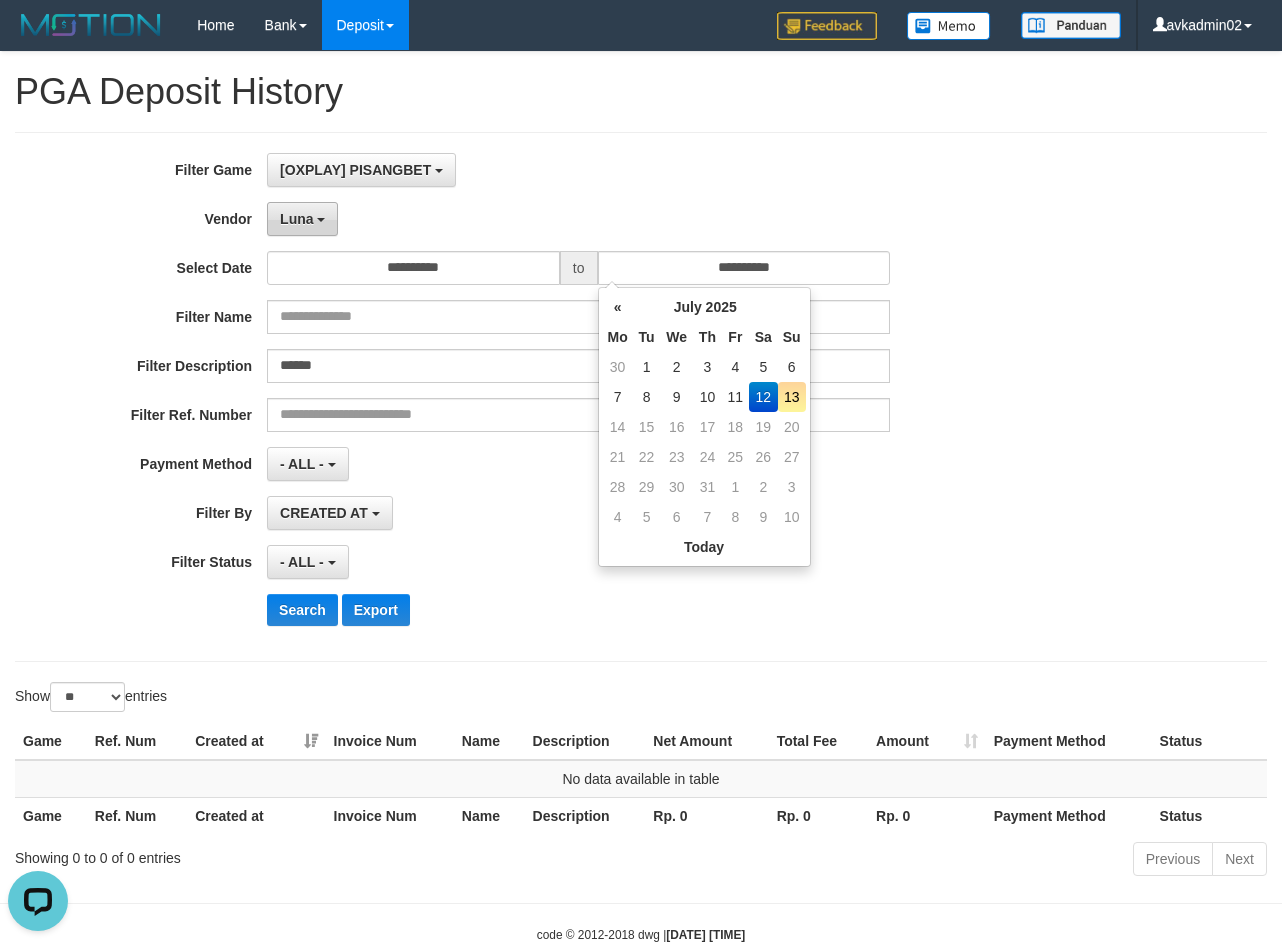 drag, startPoint x: 299, startPoint y: 219, endPoint x: 298, endPoint y: 275, distance: 56.008926 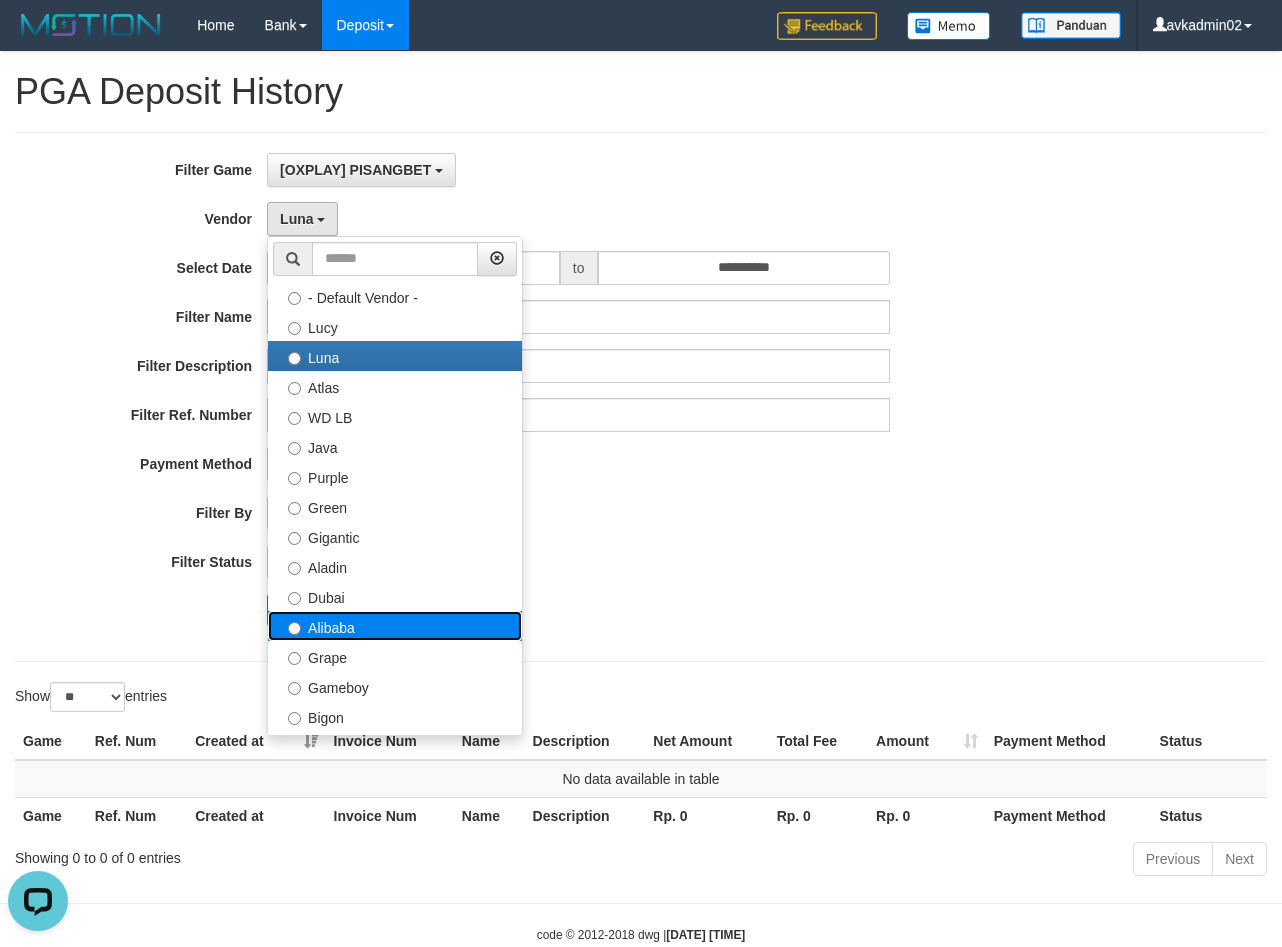 click on "Alibaba" at bounding box center [395, 626] 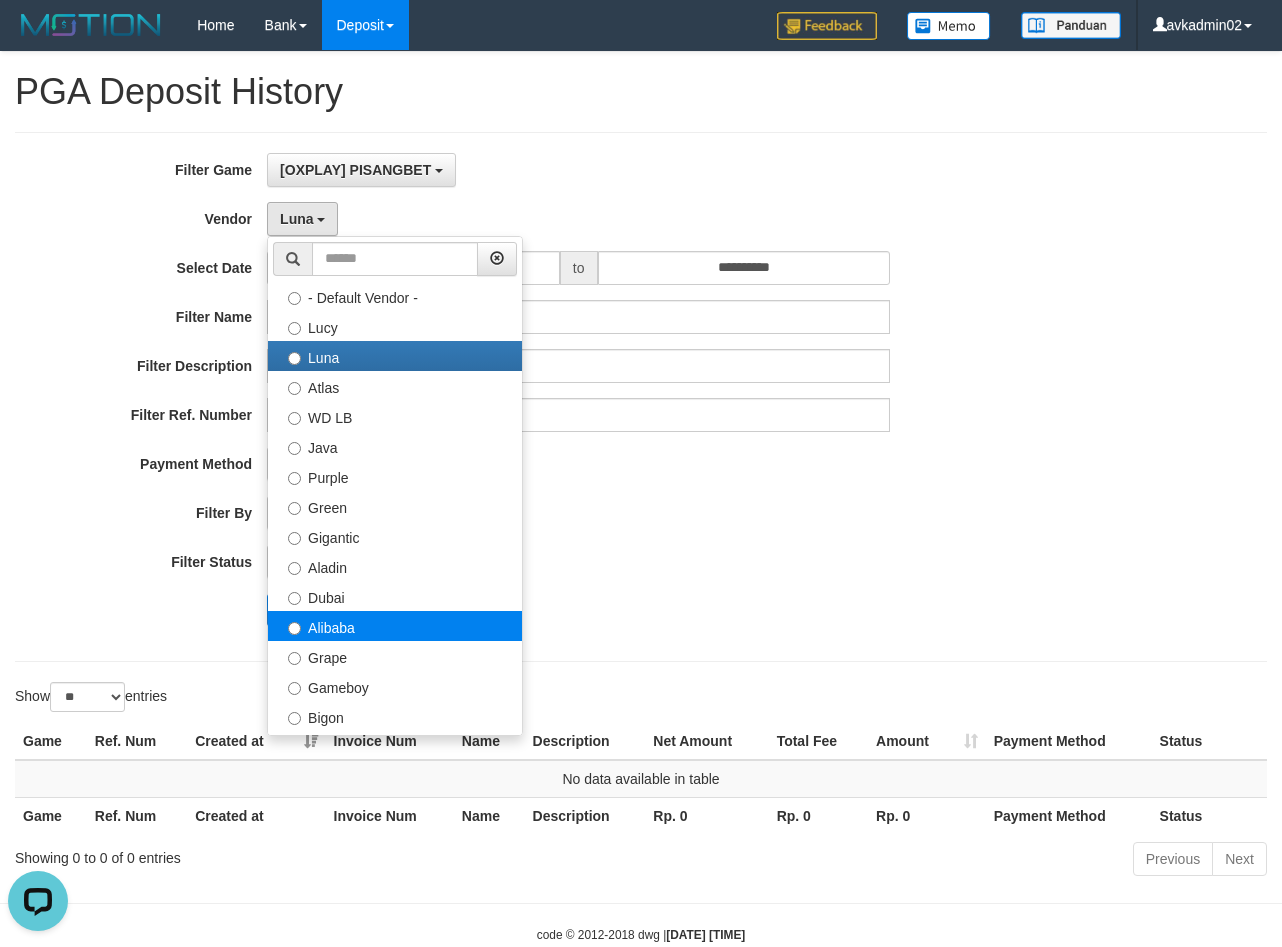 select on "**********" 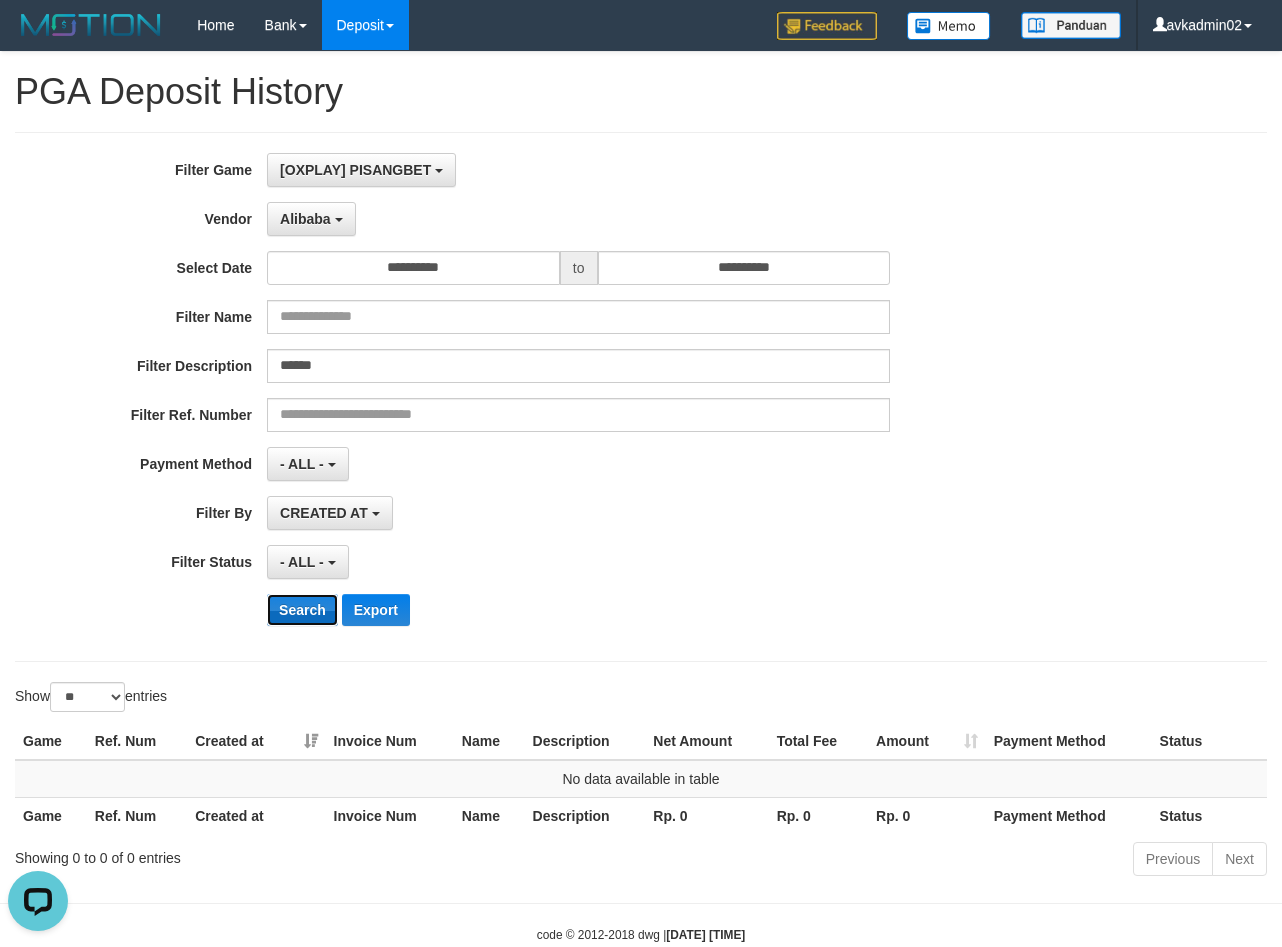 click on "Search" at bounding box center [302, 610] 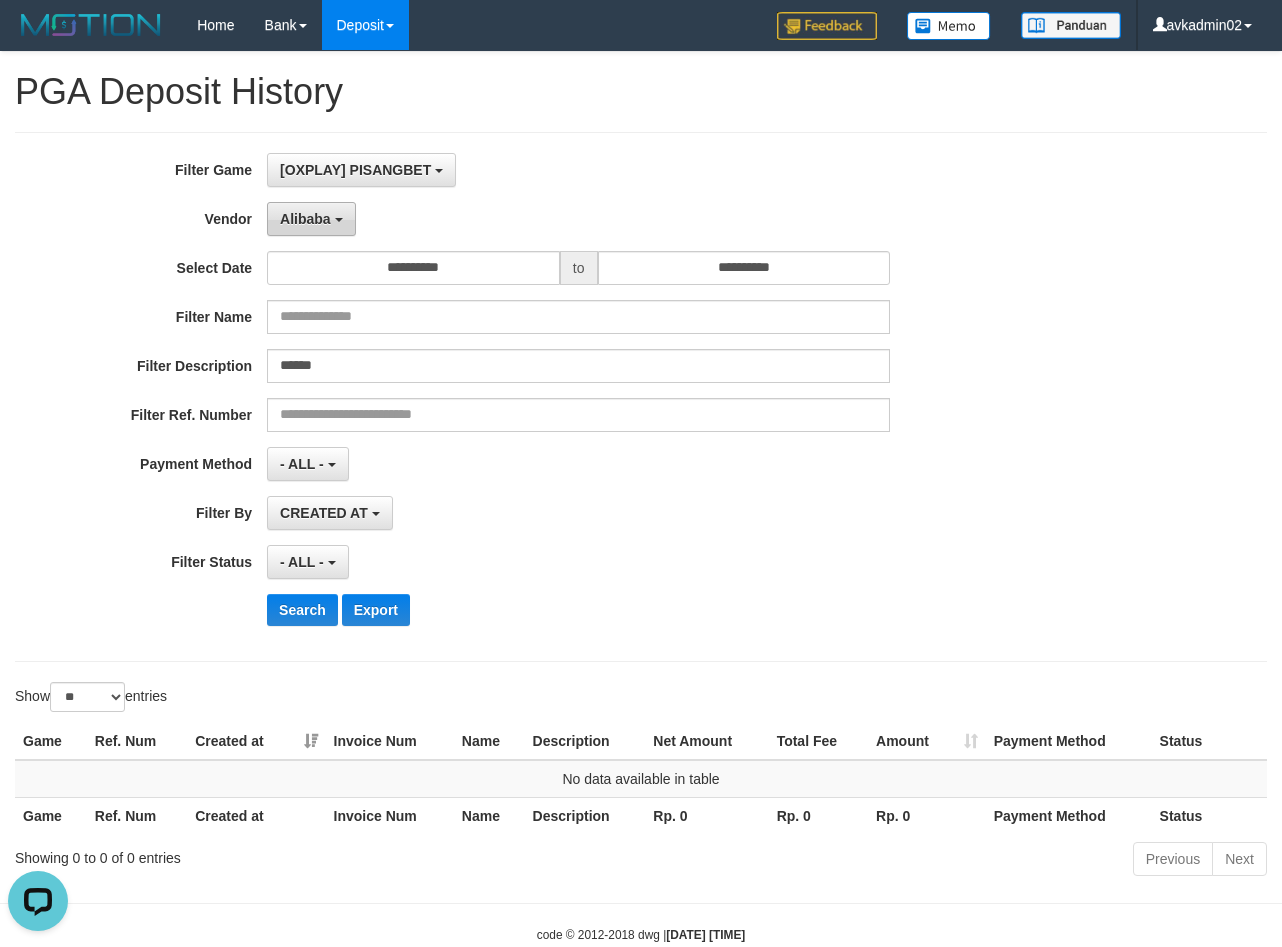 click on "Alibaba" at bounding box center (305, 219) 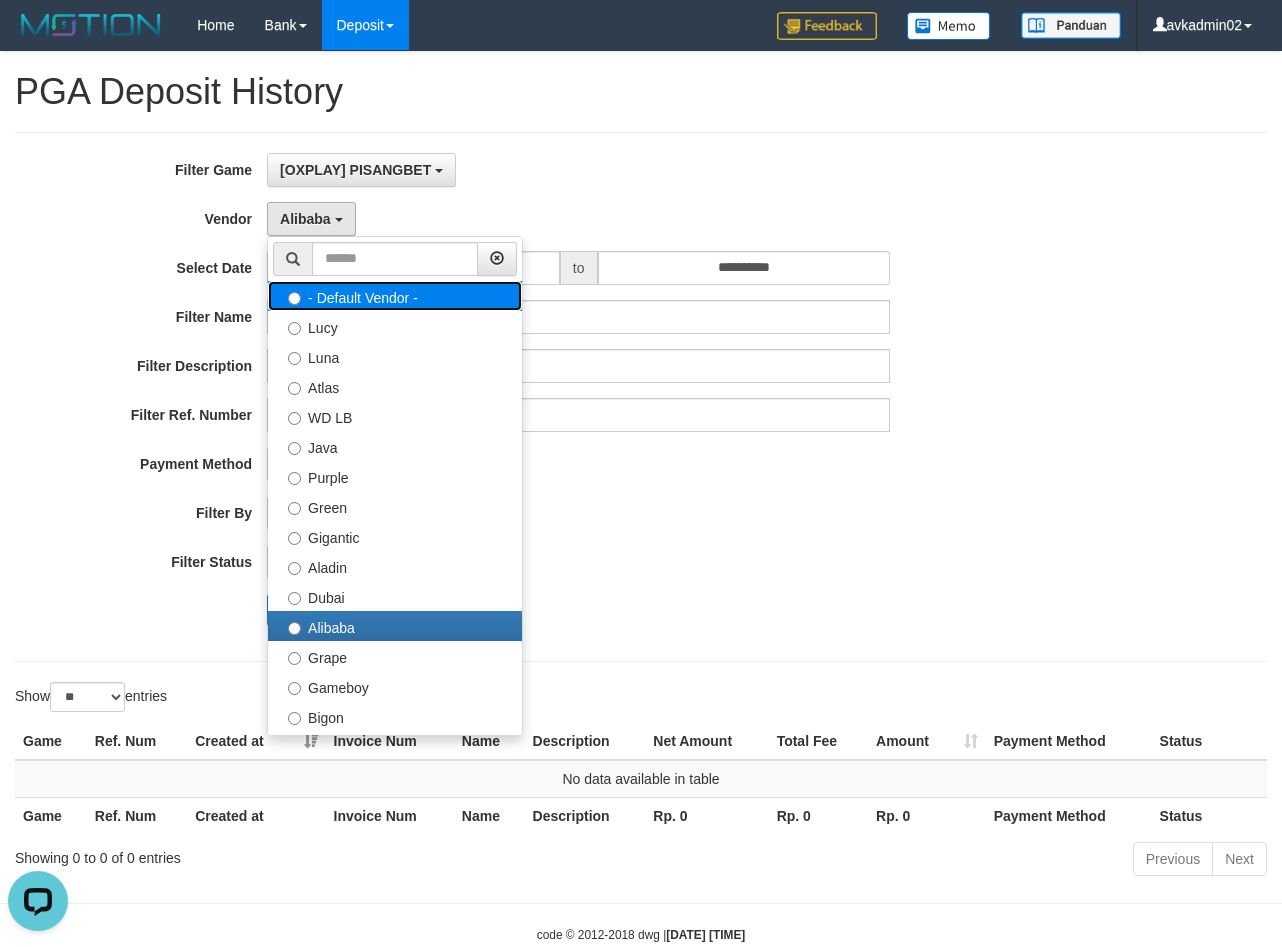 click on "- Default Vendor -" at bounding box center (395, 296) 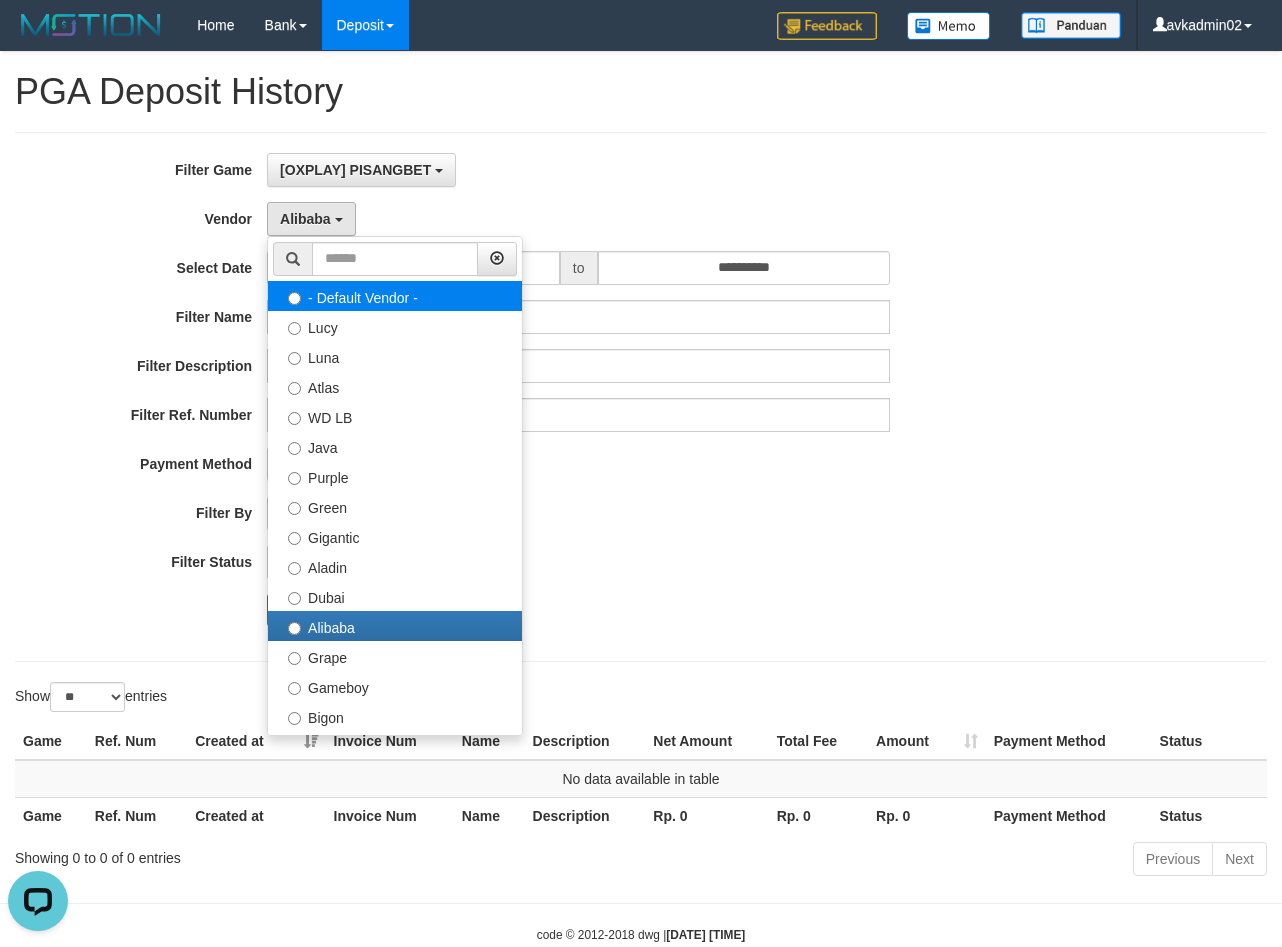select 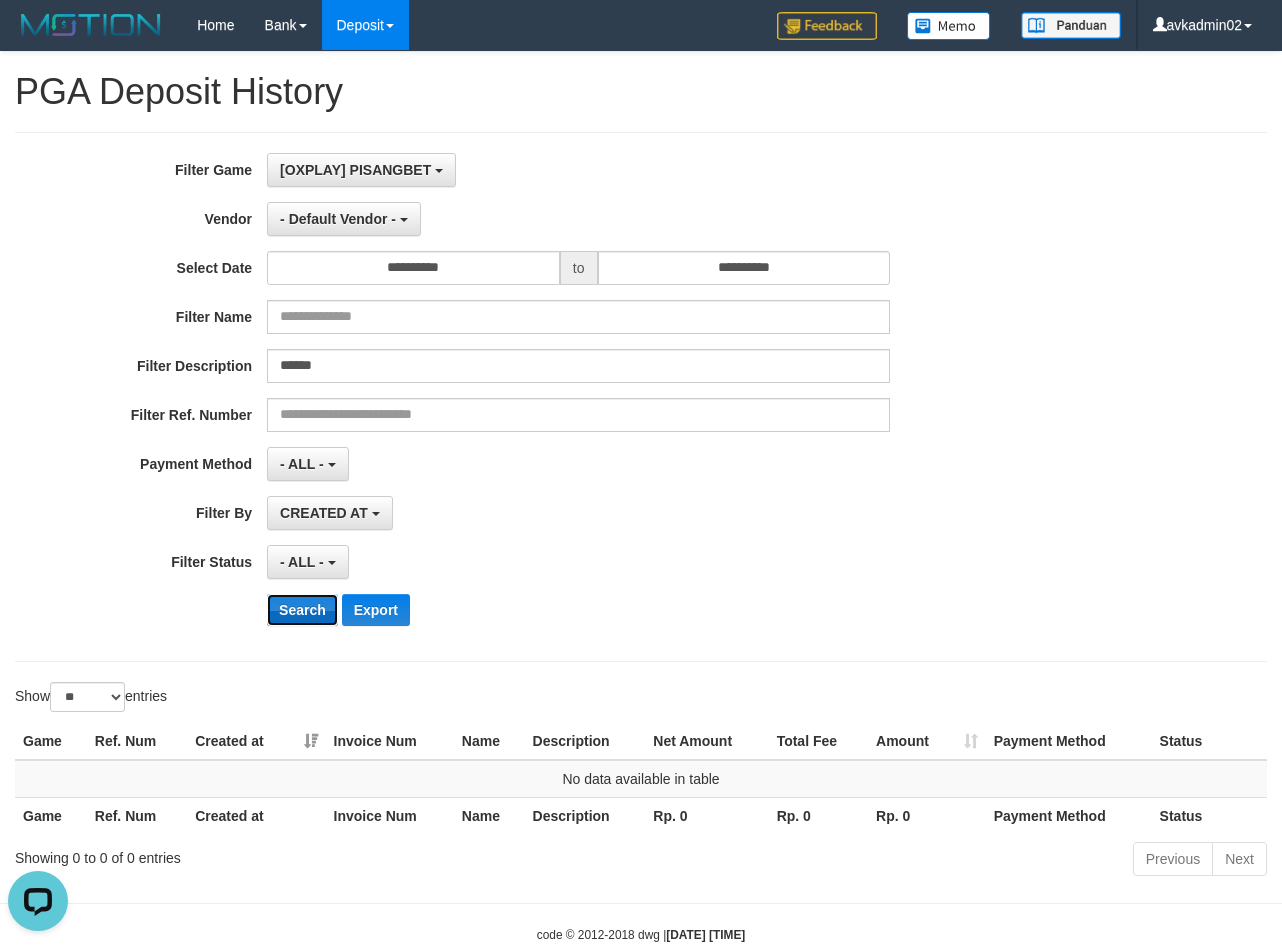 click on "Search" at bounding box center (302, 610) 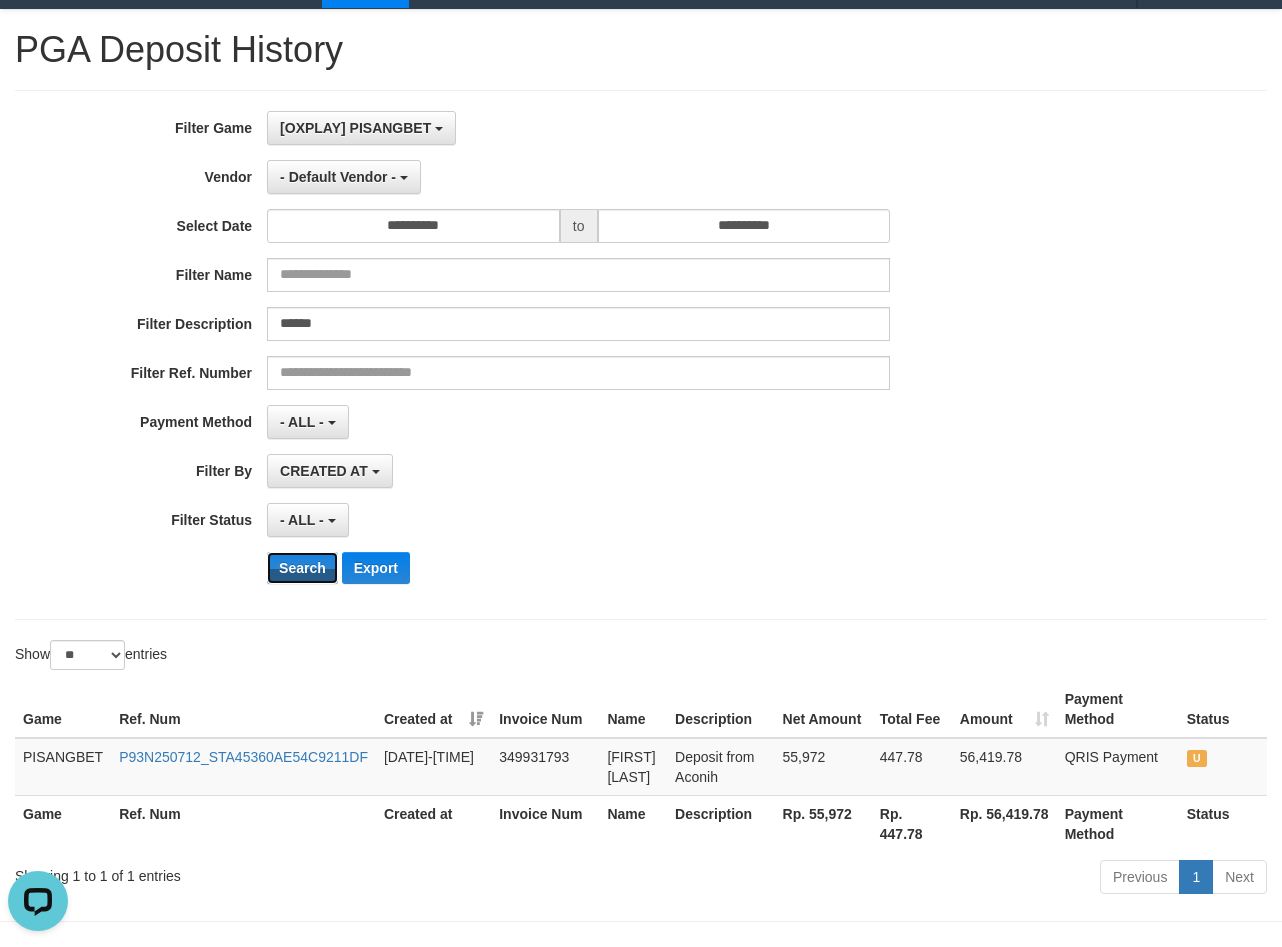 scroll, scrollTop: 107, scrollLeft: 0, axis: vertical 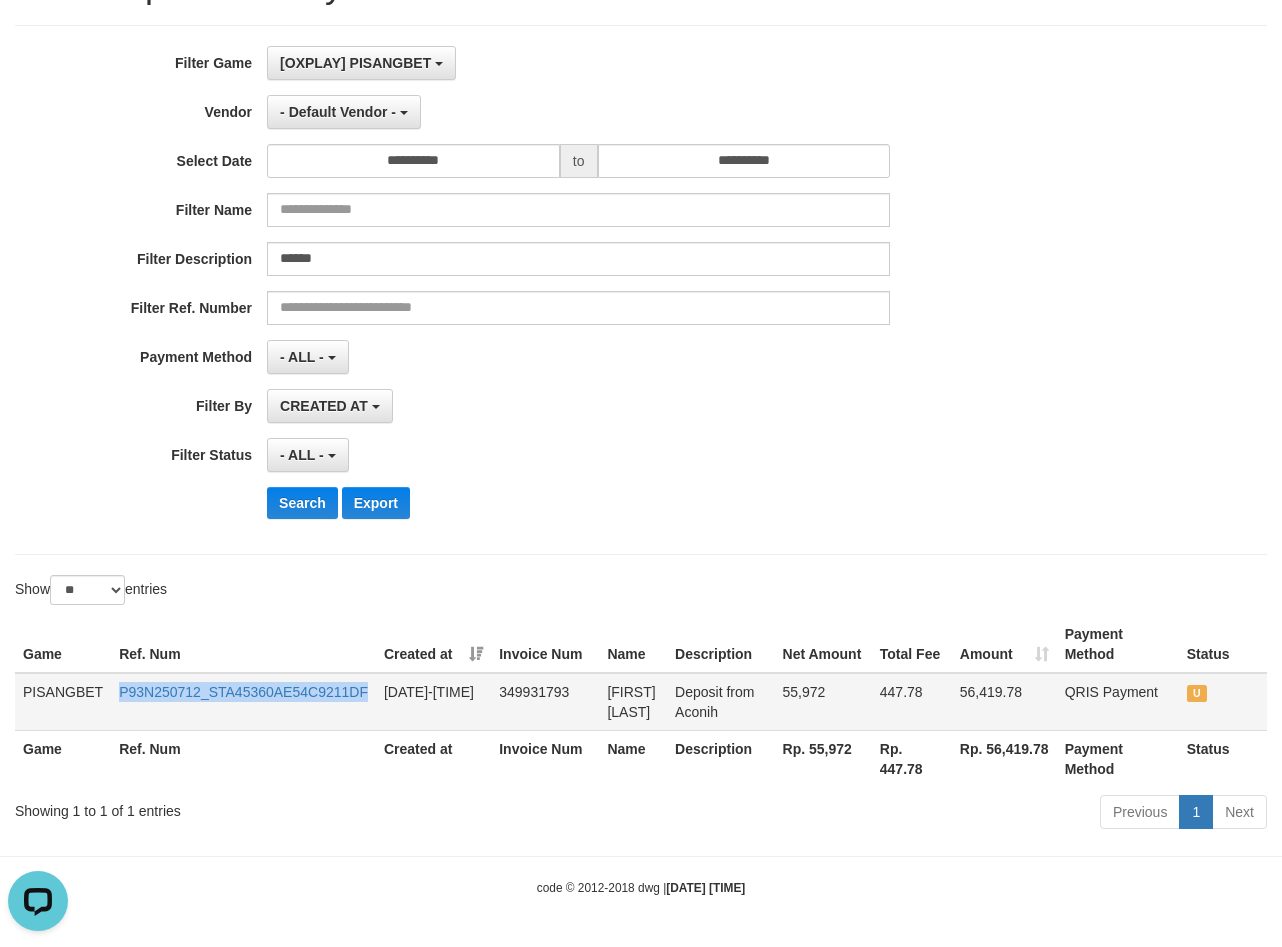 drag, startPoint x: 111, startPoint y: 684, endPoint x: 369, endPoint y: 677, distance: 258.09494 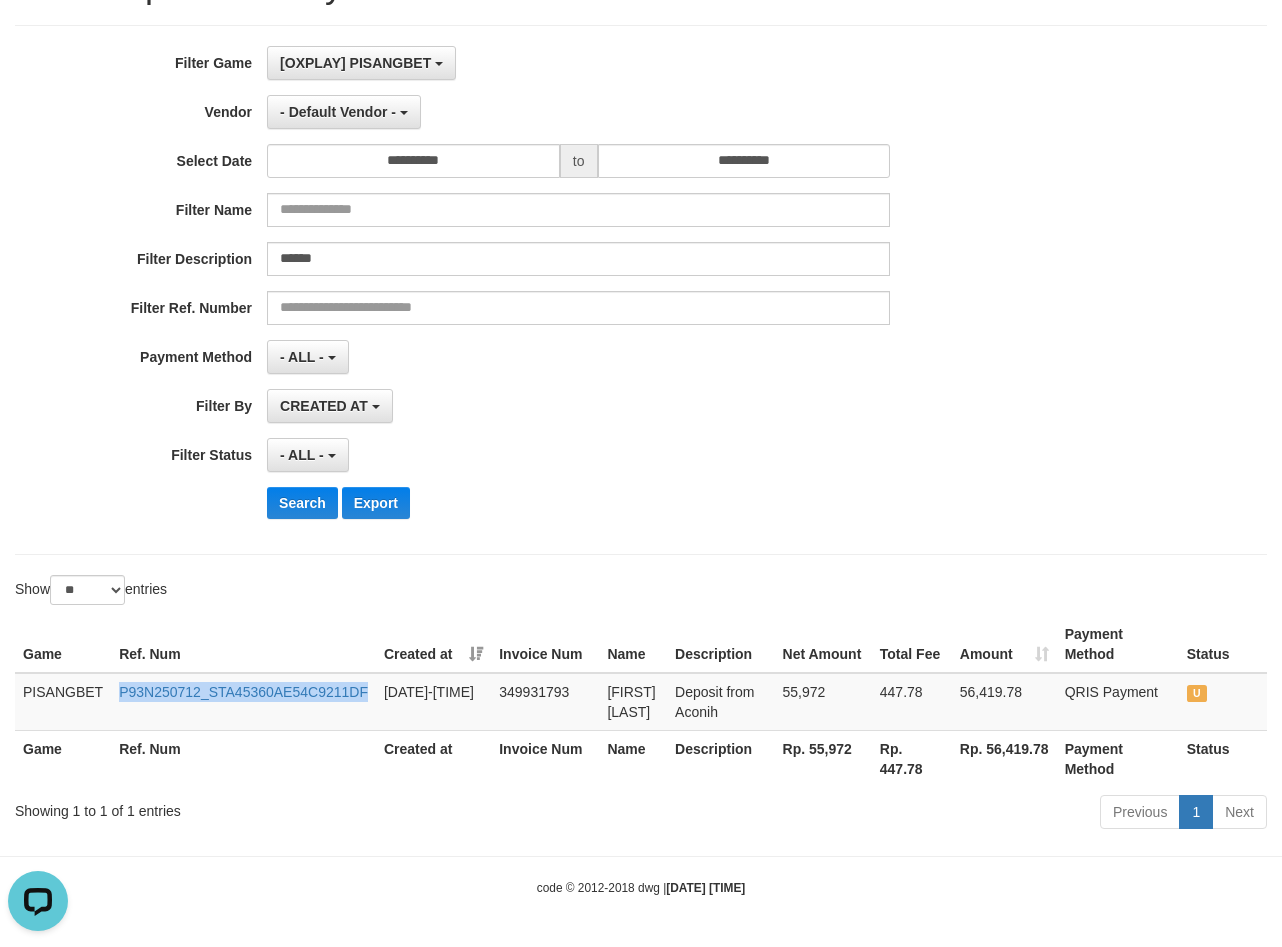 copy on "P93N250712_STA45360AE54C9211DF" 